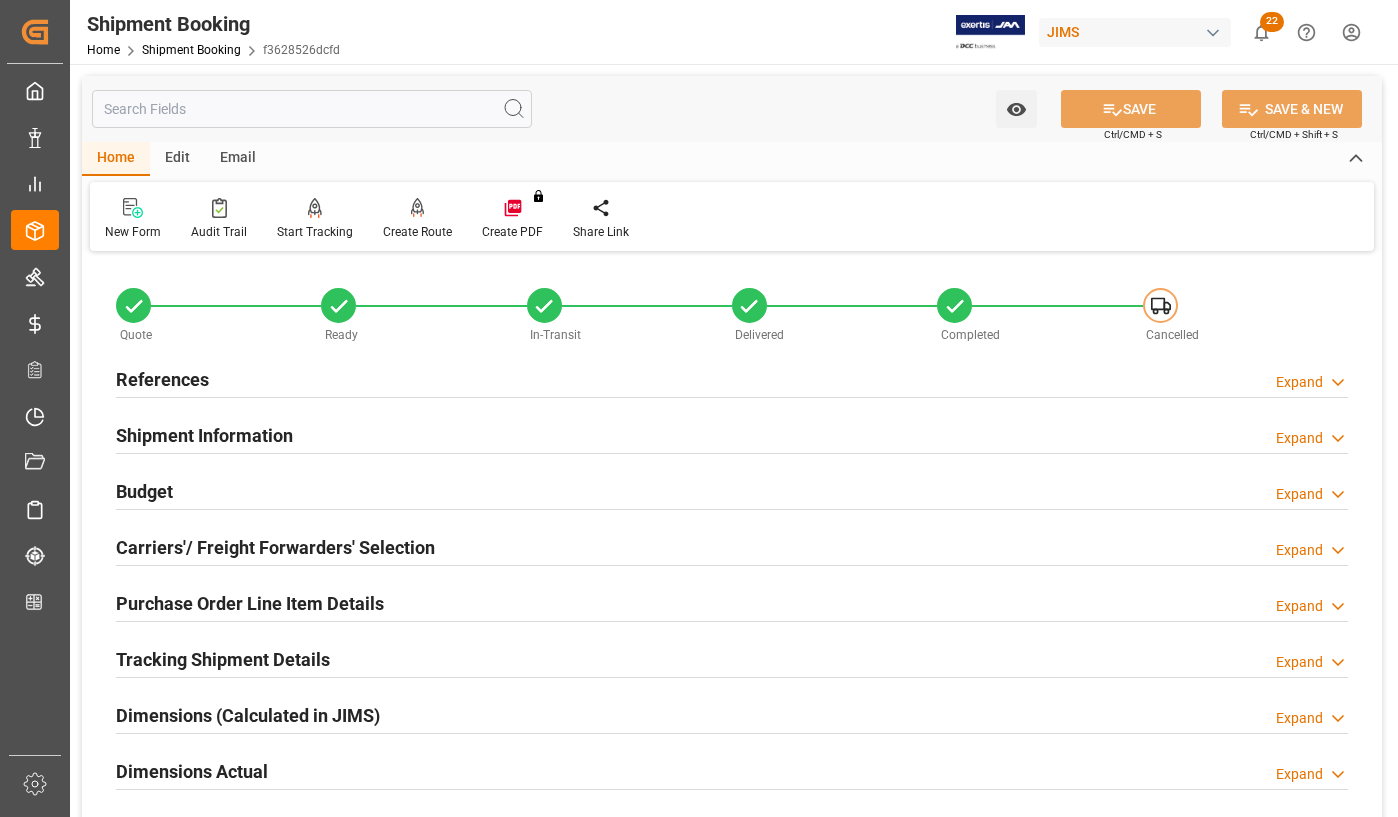 scroll, scrollTop: 0, scrollLeft: 0, axis: both 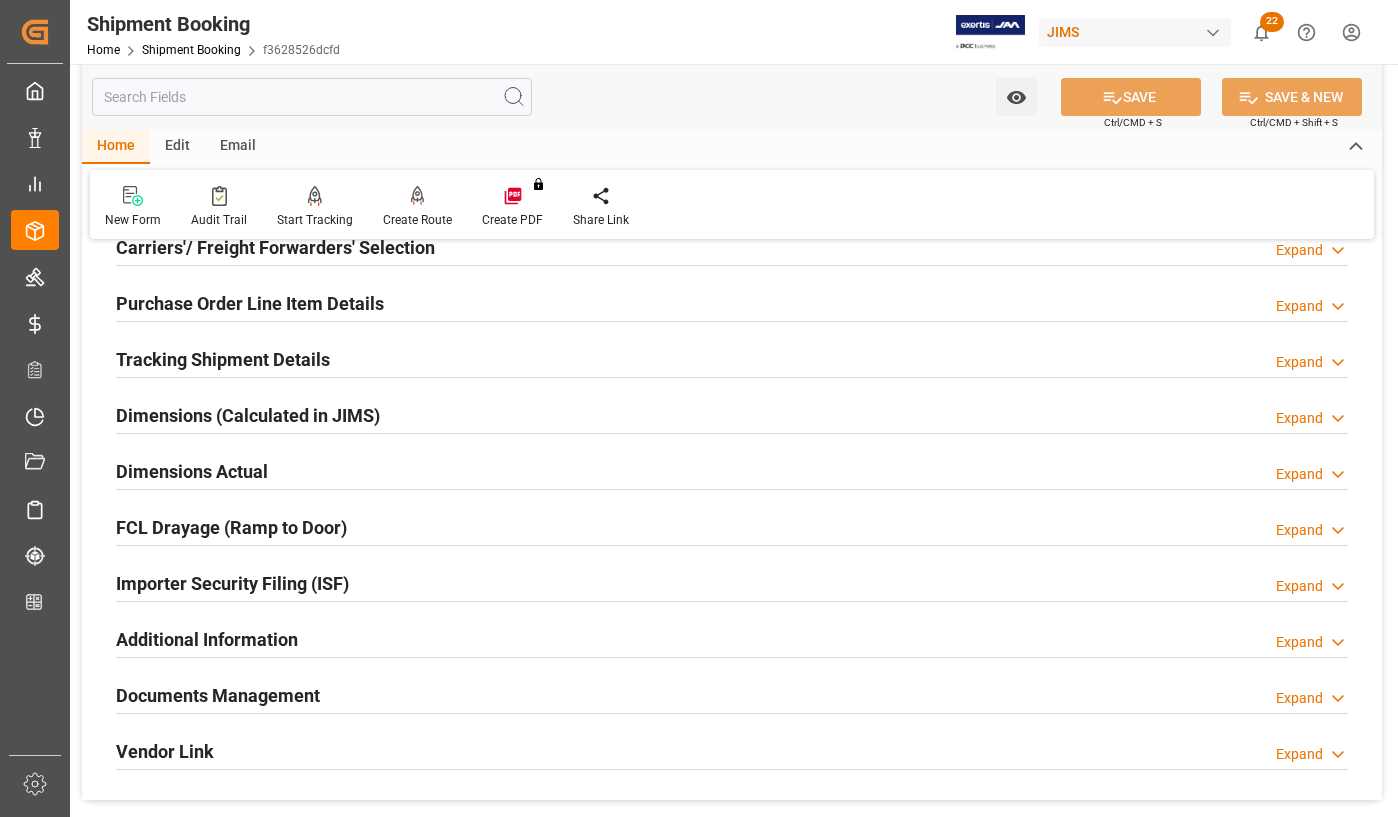 click on "Documents Management" at bounding box center [218, 695] 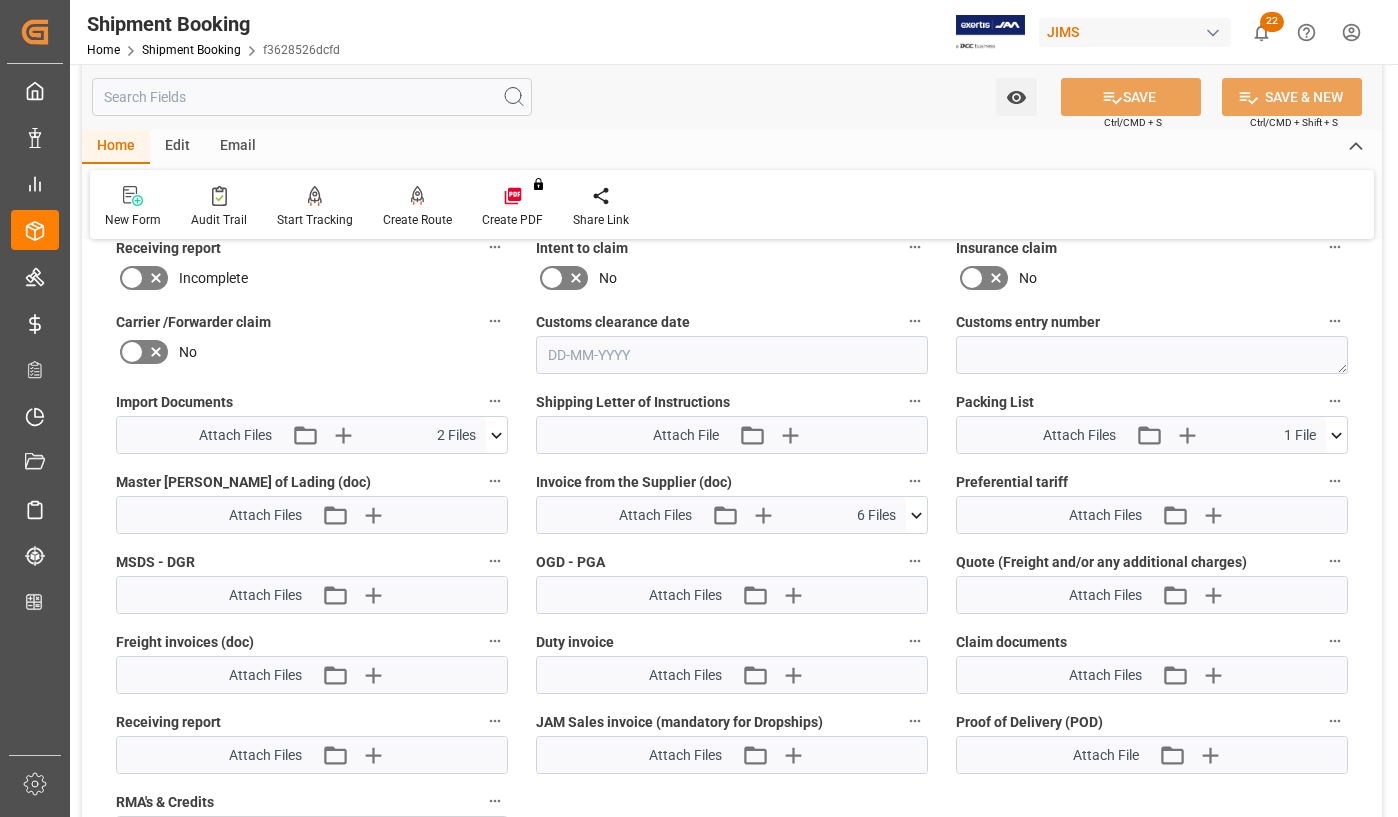 scroll, scrollTop: 1300, scrollLeft: 0, axis: vertical 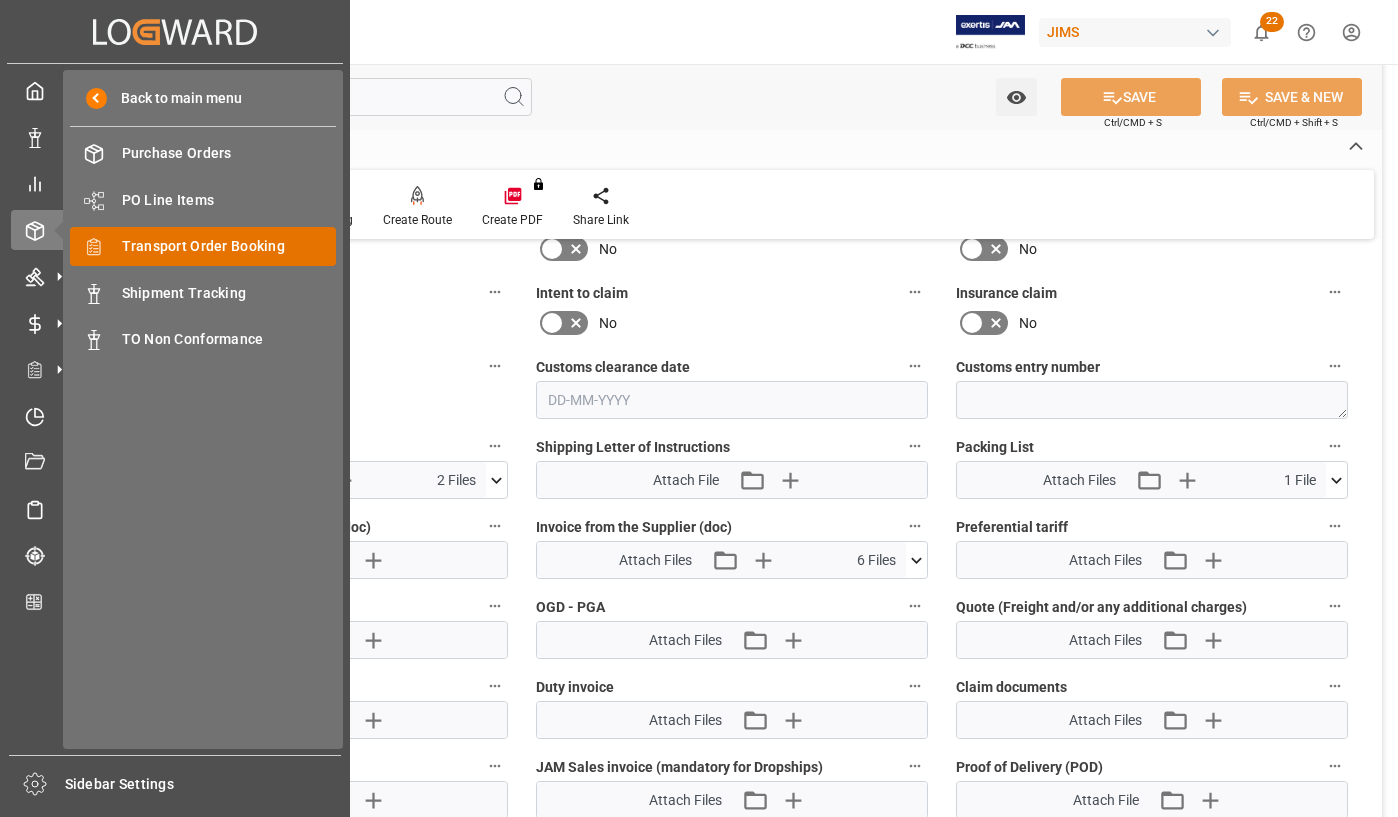 click 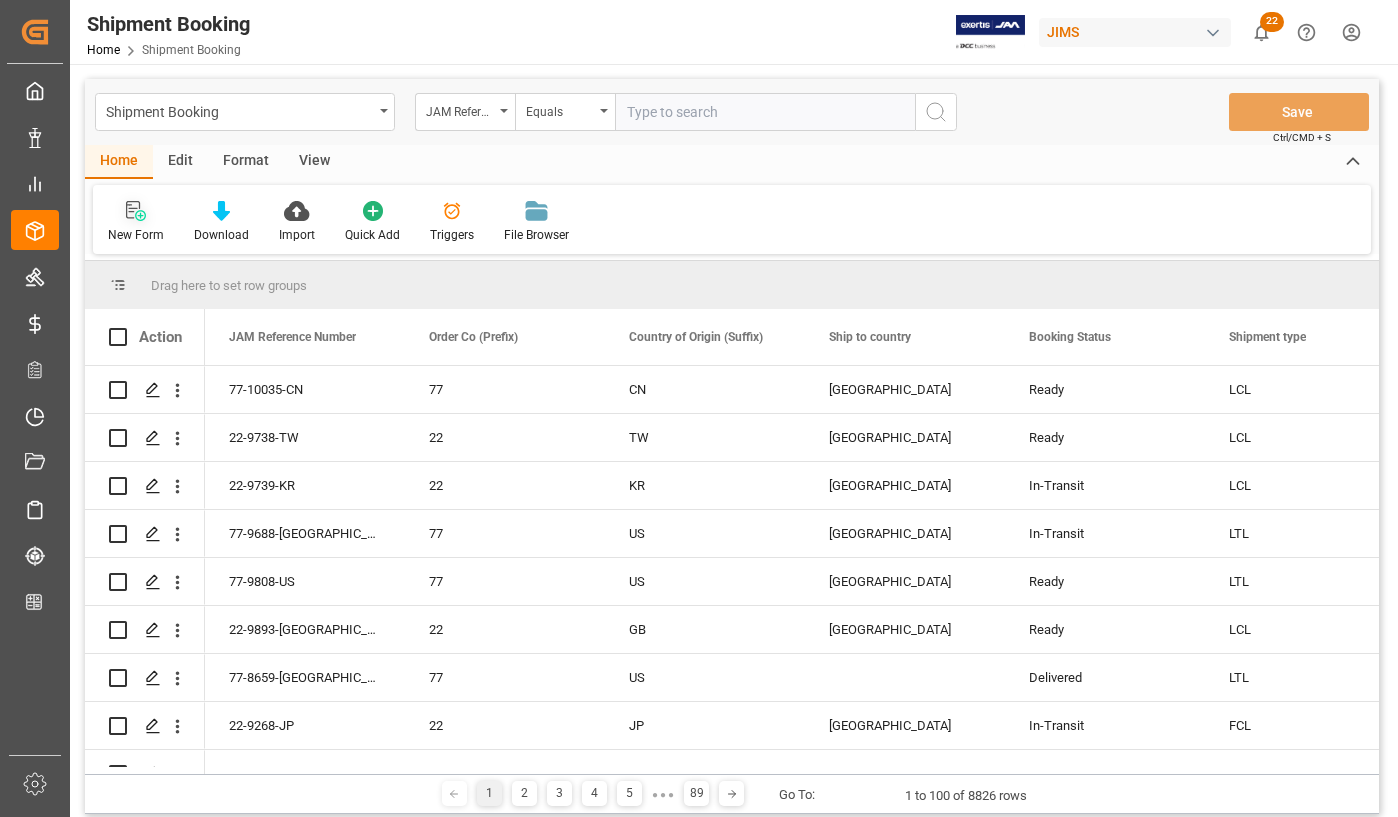 click on "New Form" at bounding box center [136, 235] 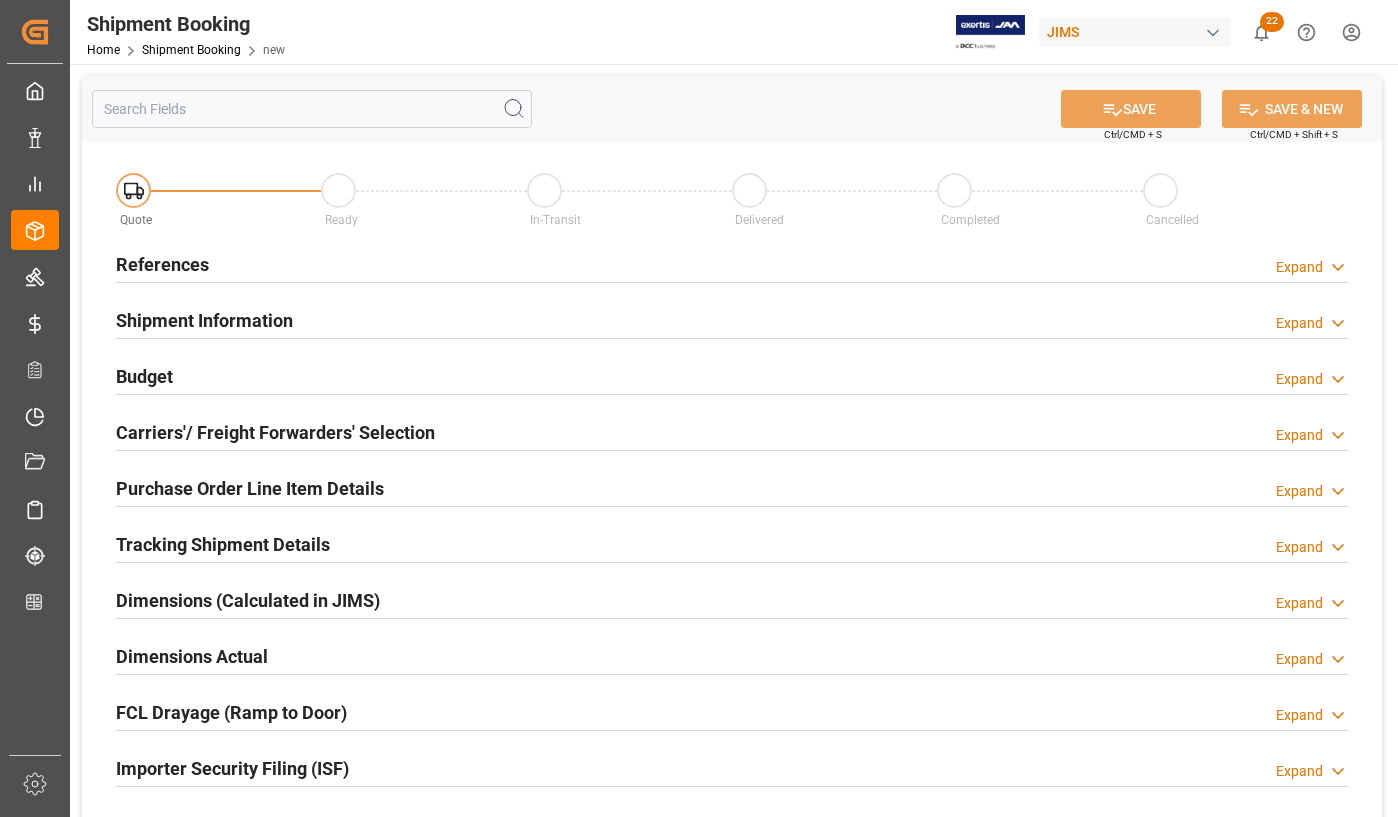 click on "References" at bounding box center (162, 264) 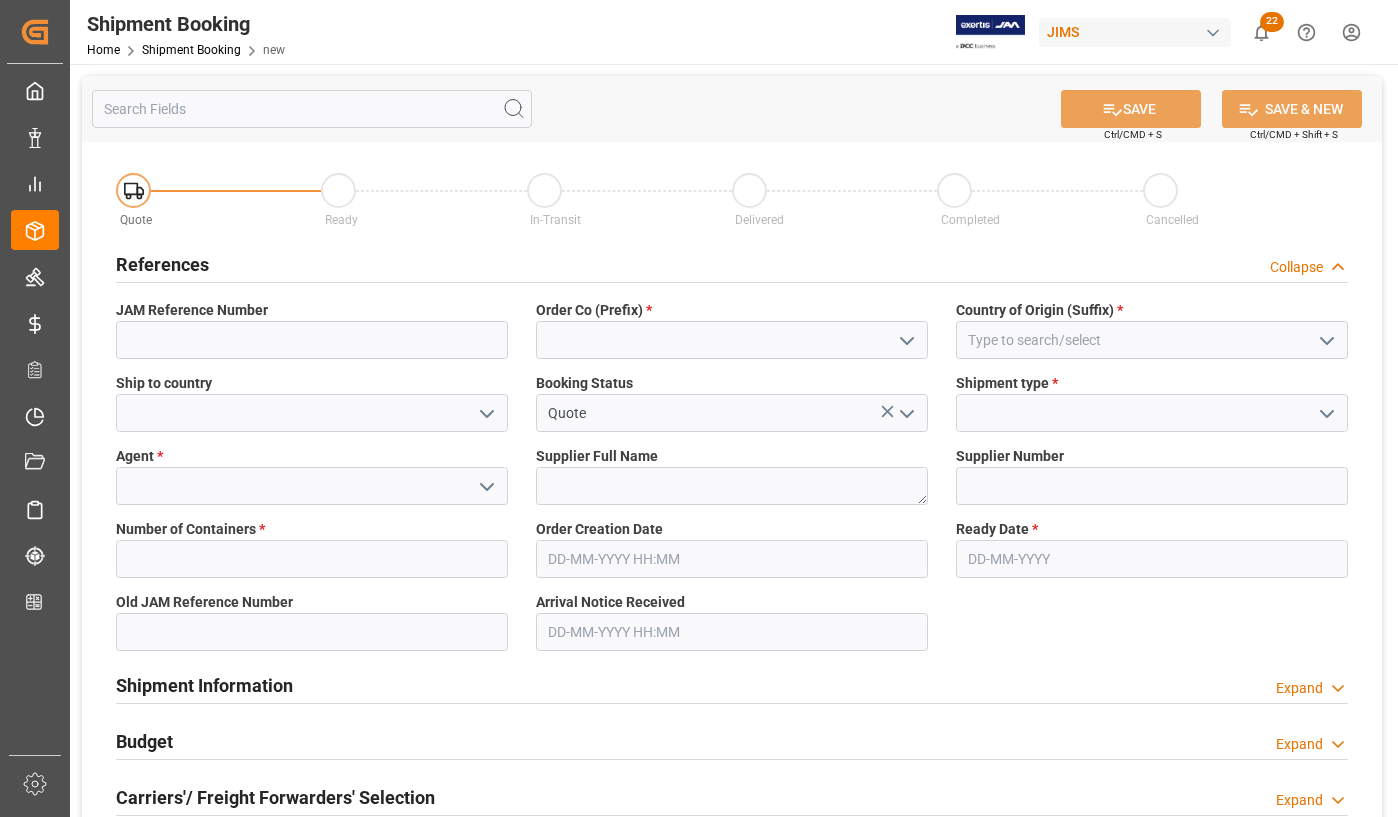 click 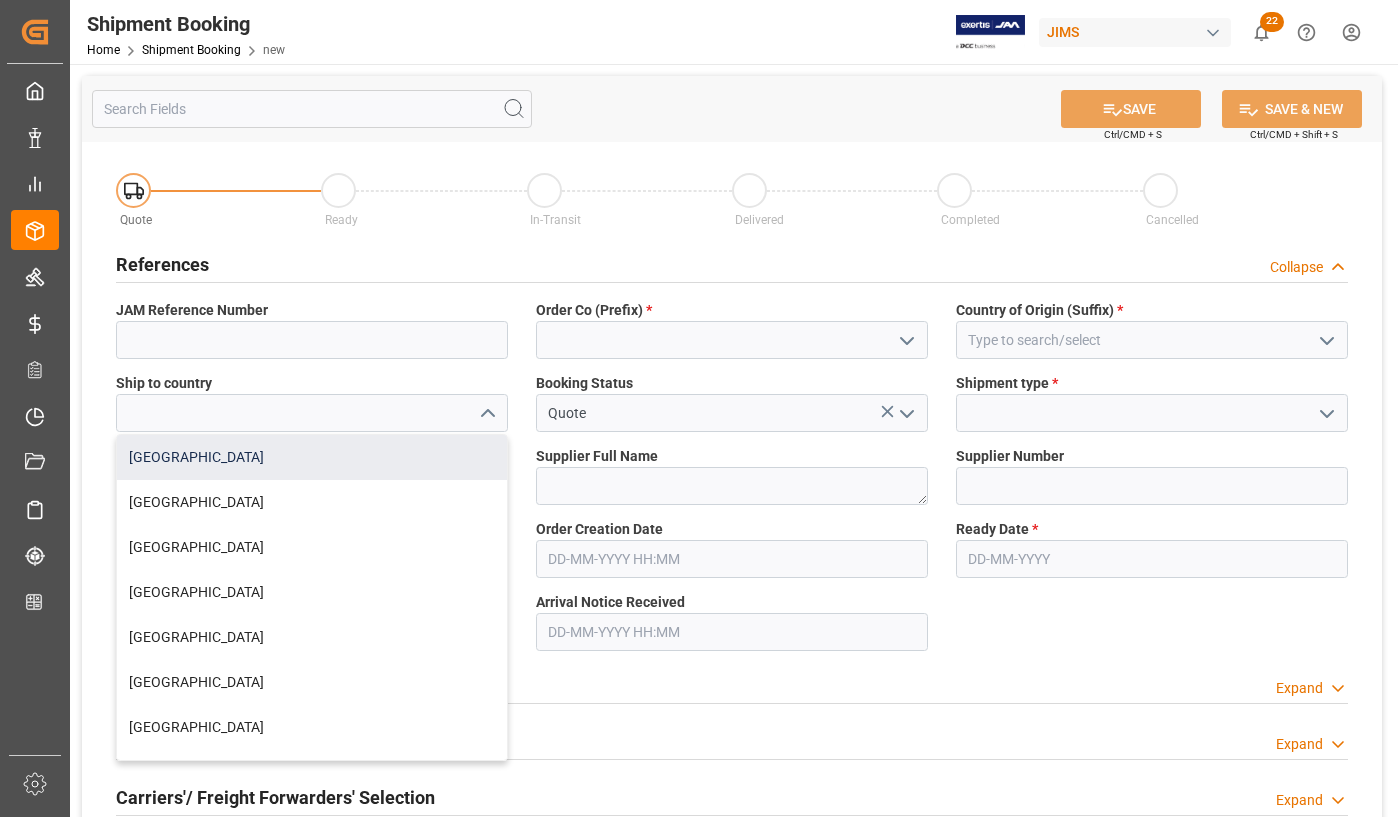 click on "[GEOGRAPHIC_DATA]" at bounding box center (312, 457) 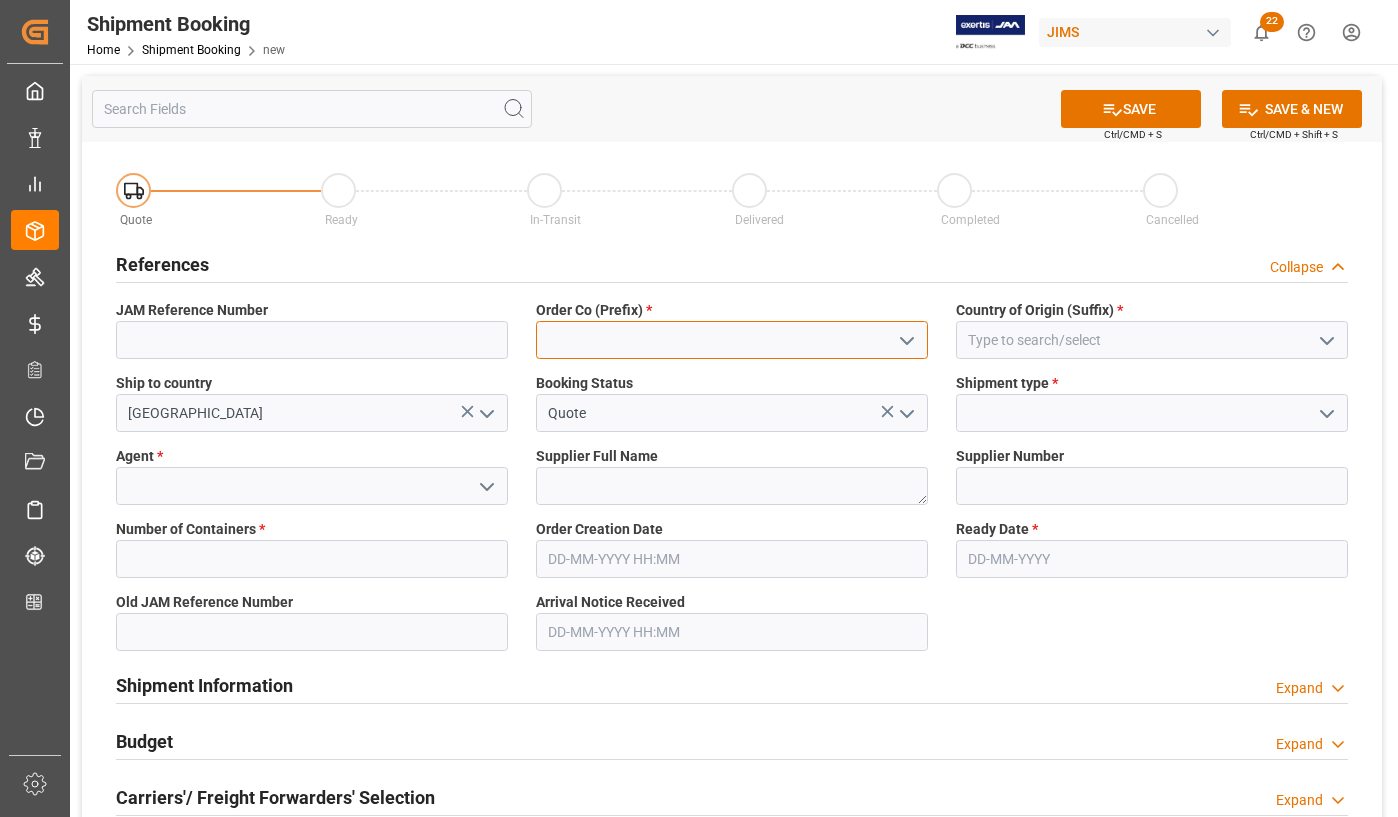 click at bounding box center (732, 340) 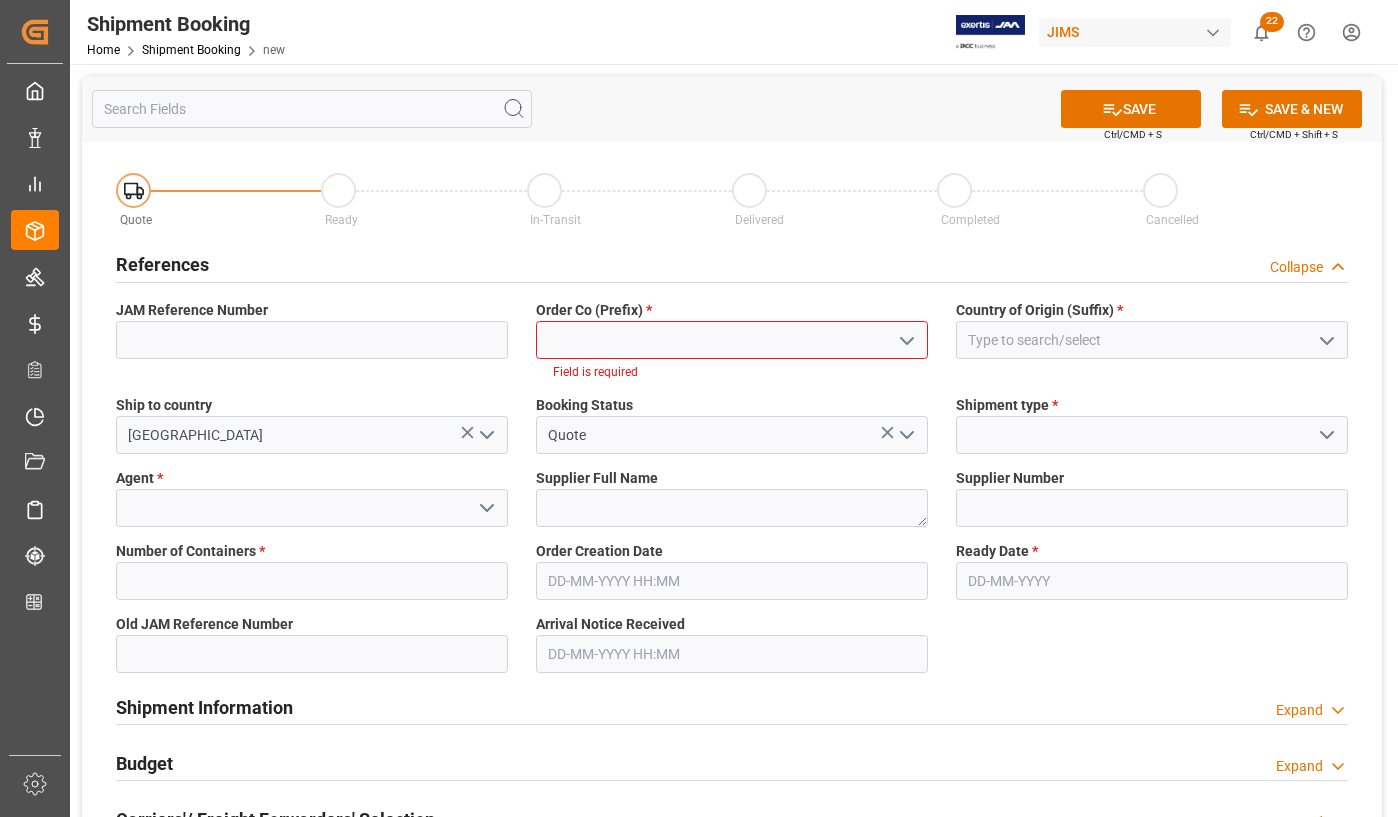 click 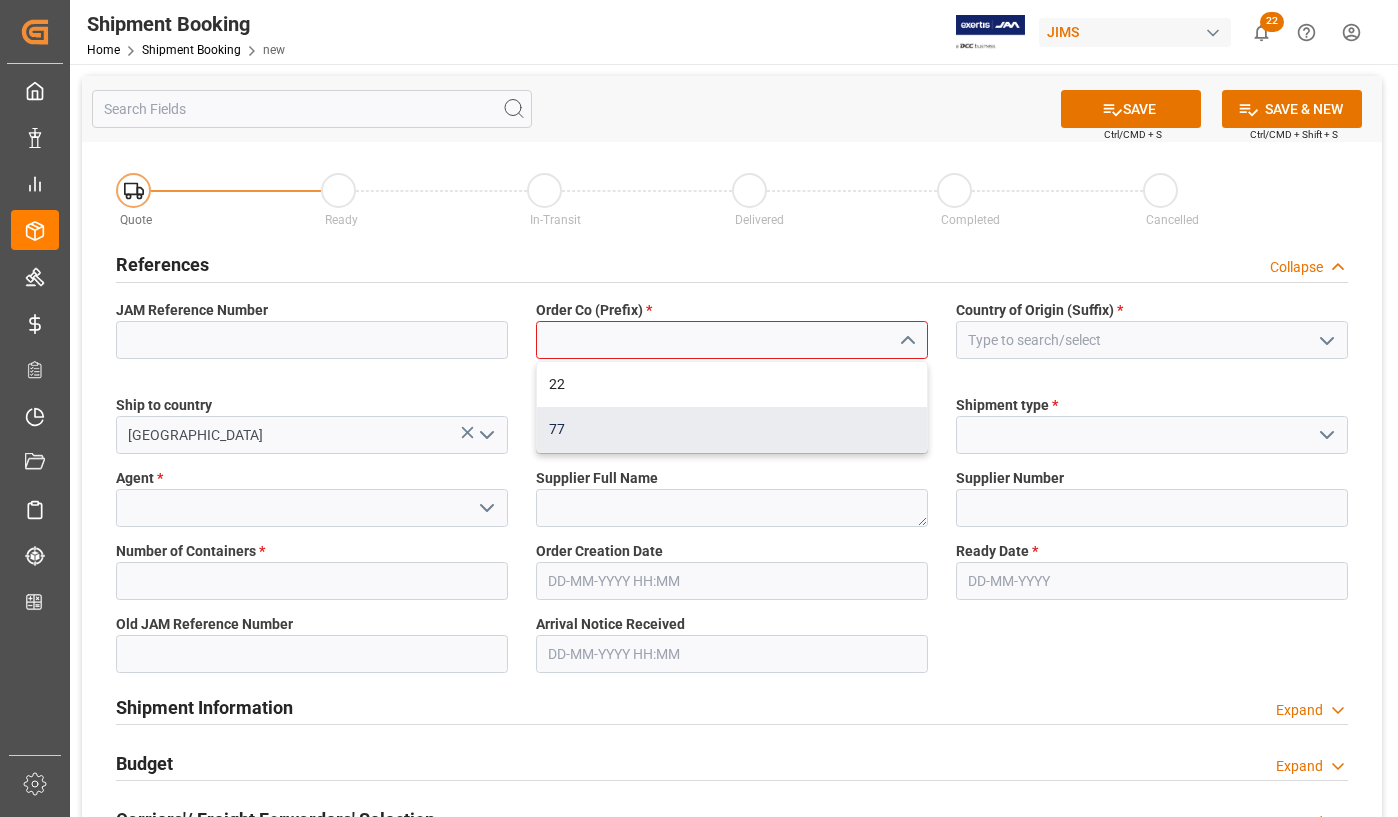 click on "77" at bounding box center (732, 429) 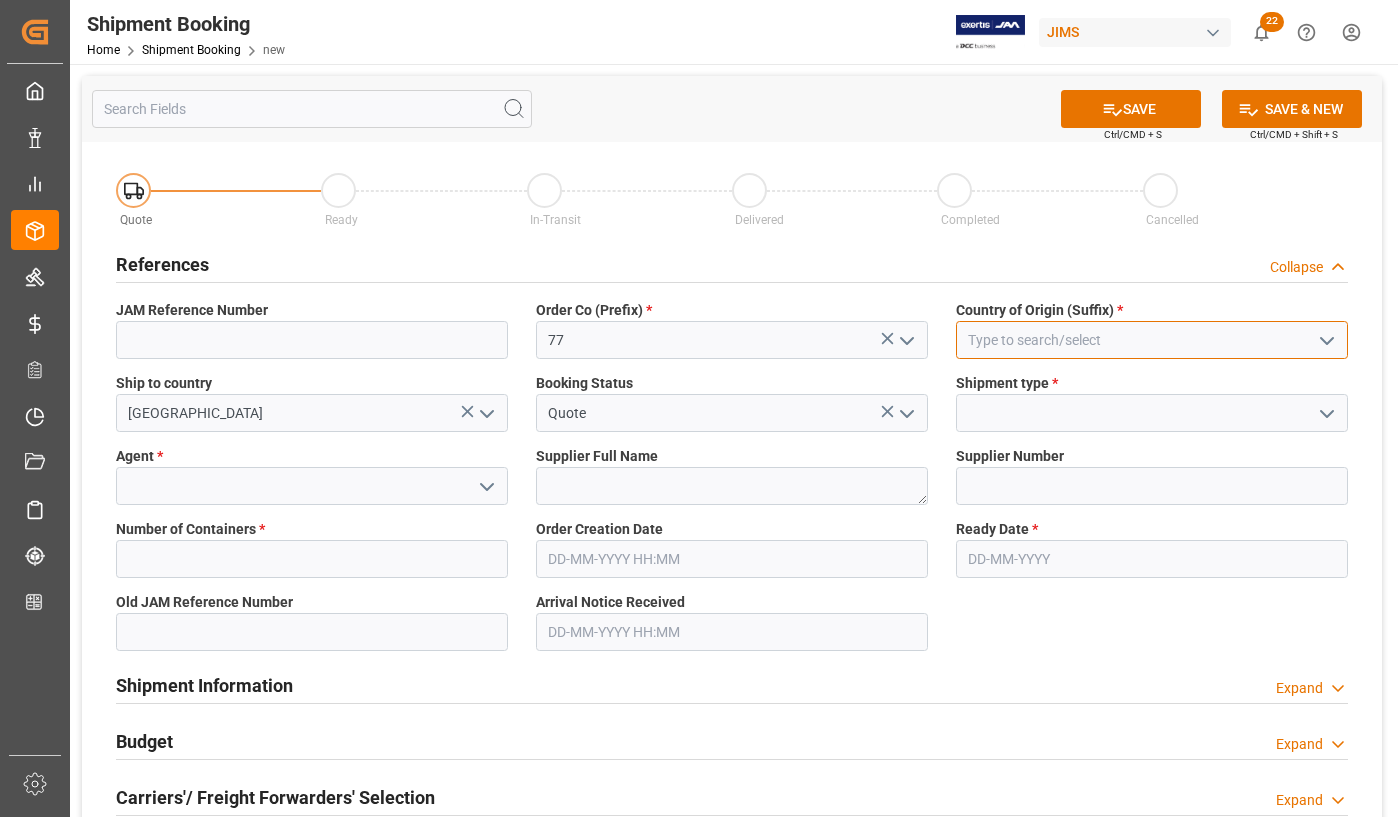 click at bounding box center (1152, 340) 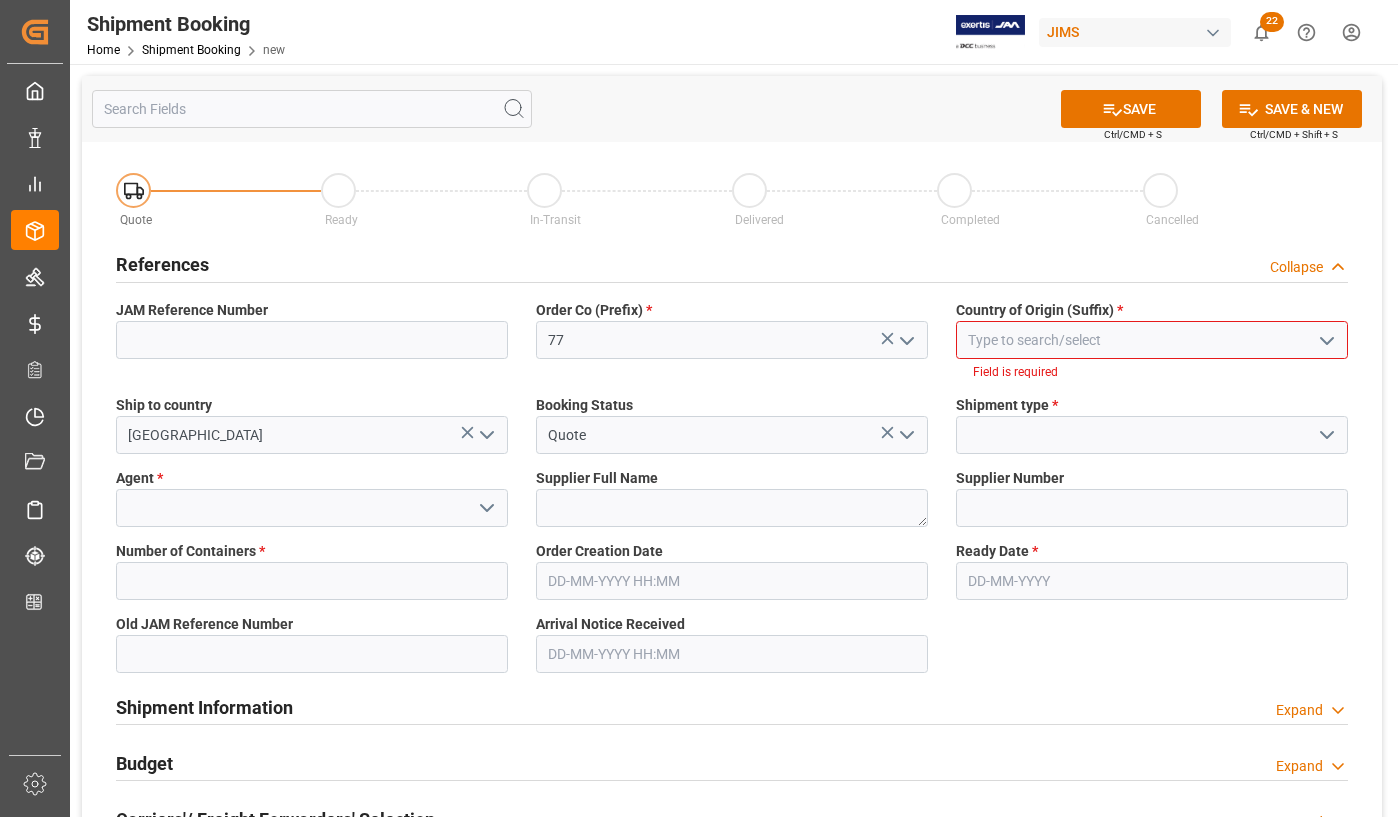 click 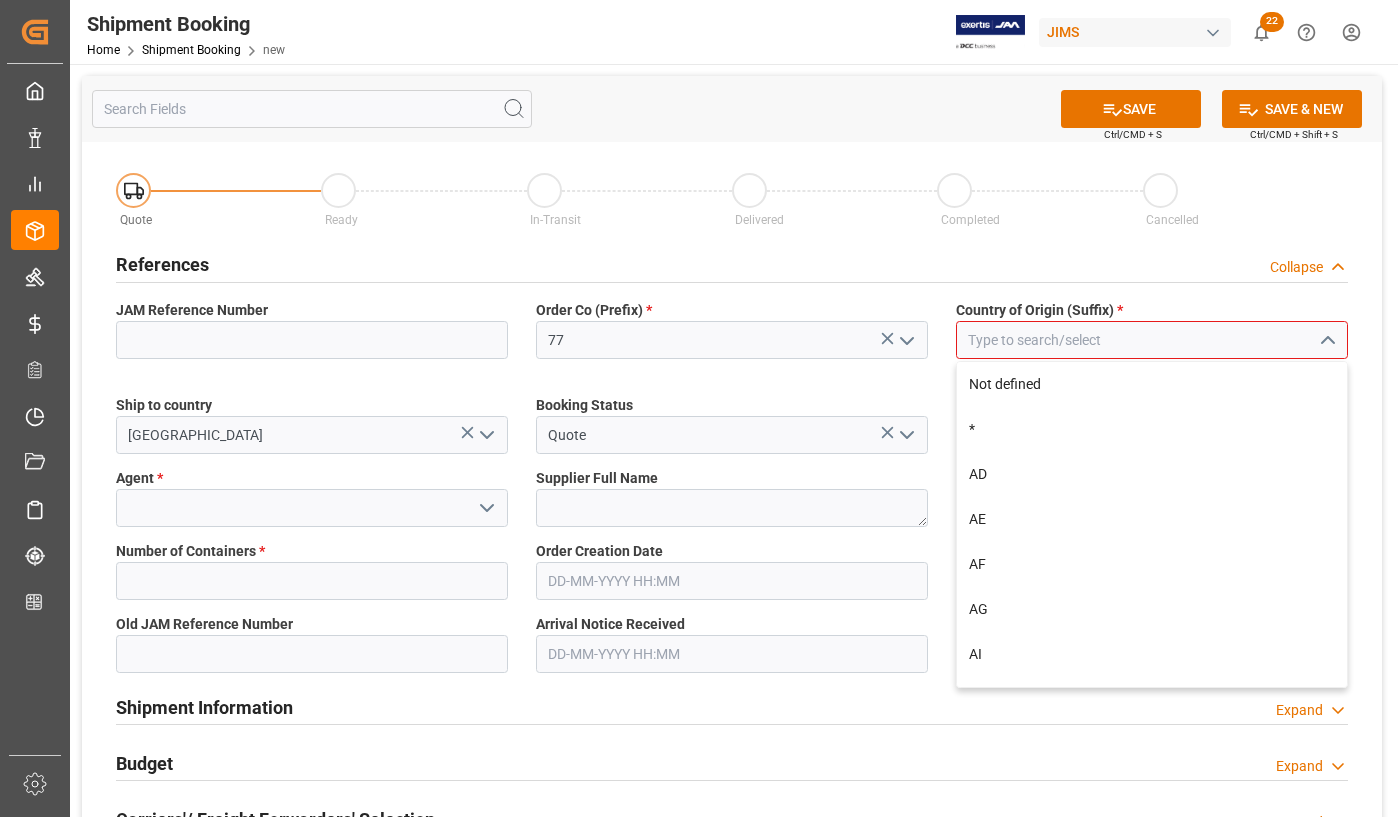 type 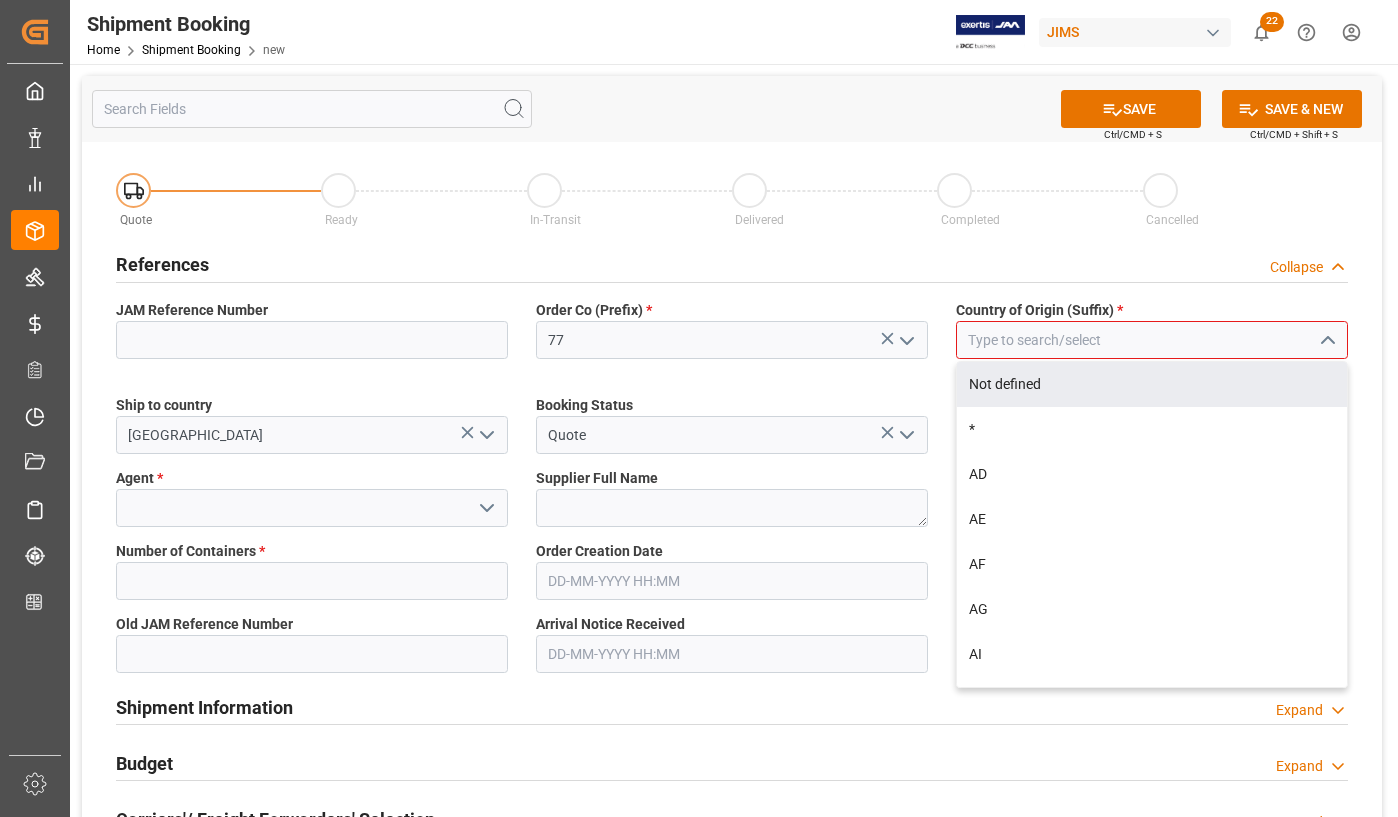 click at bounding box center [1152, 340] 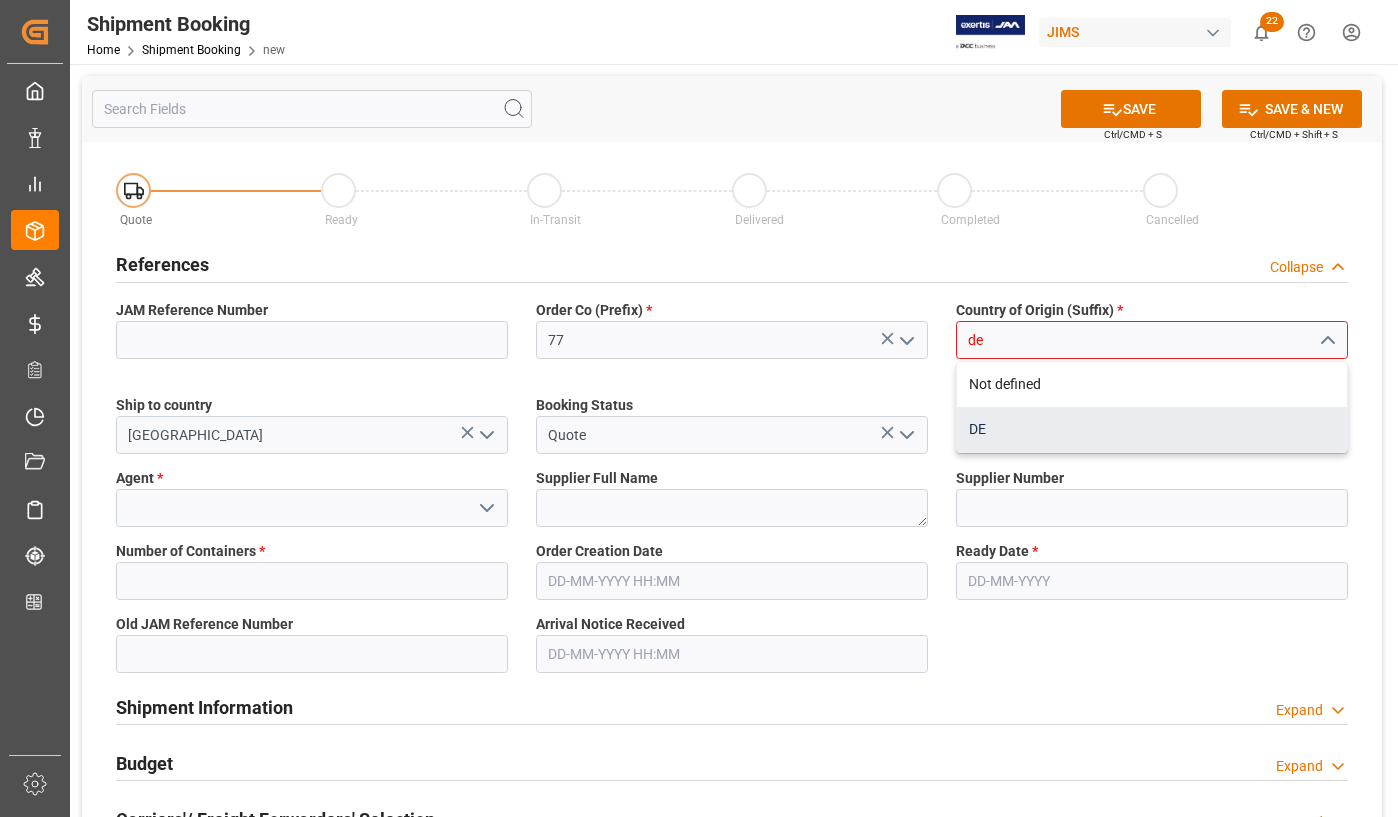 click on "DE" at bounding box center [1152, 429] 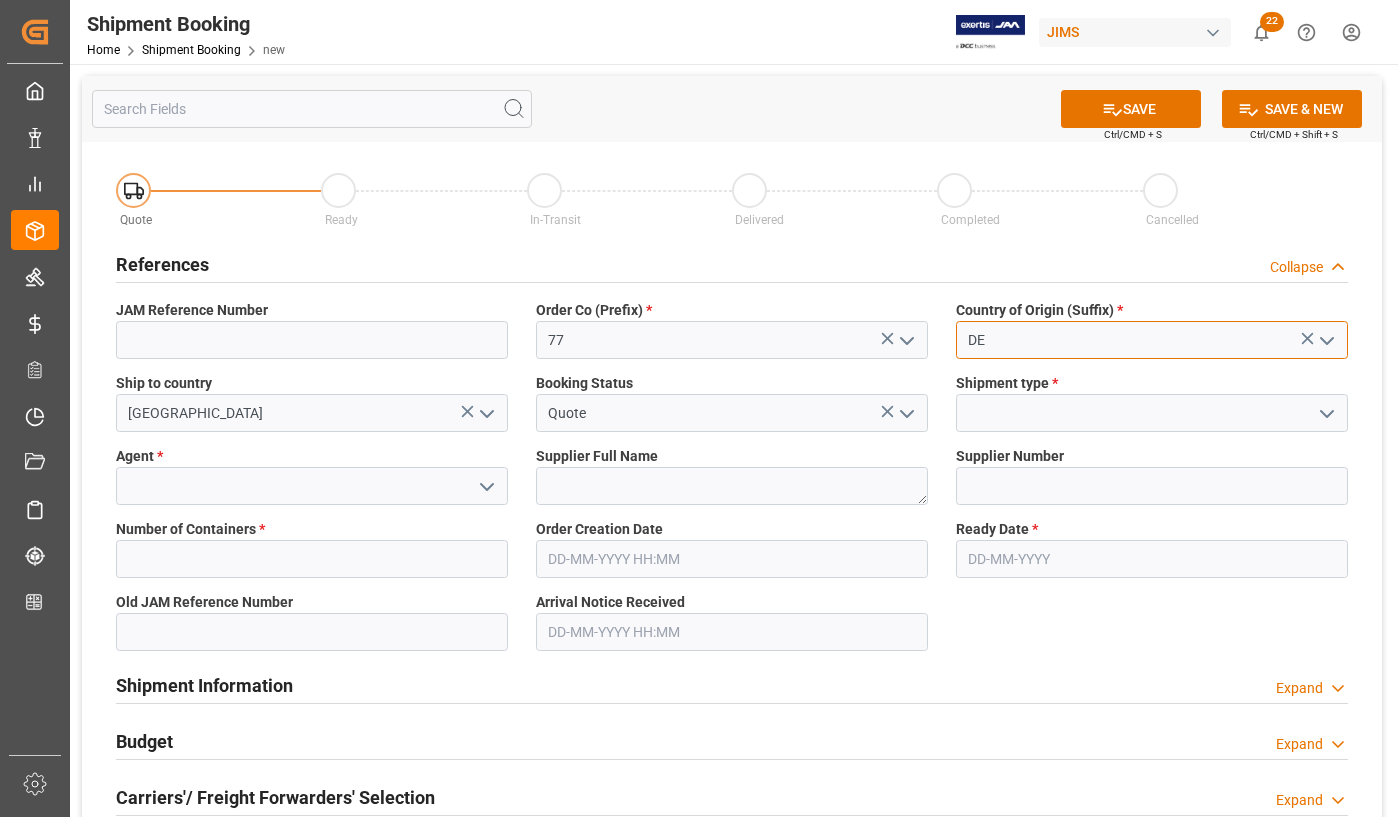 type on "DE" 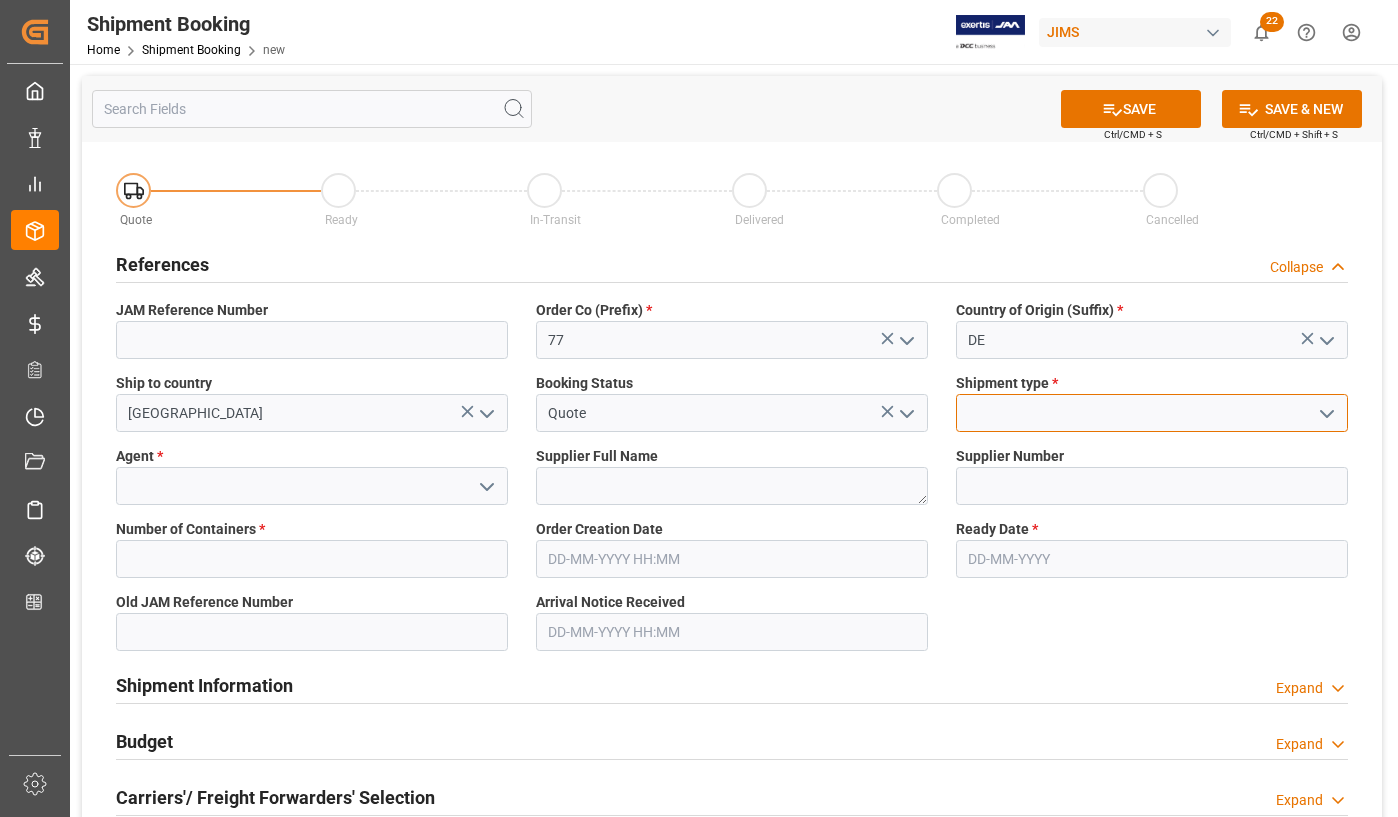 click at bounding box center (1152, 413) 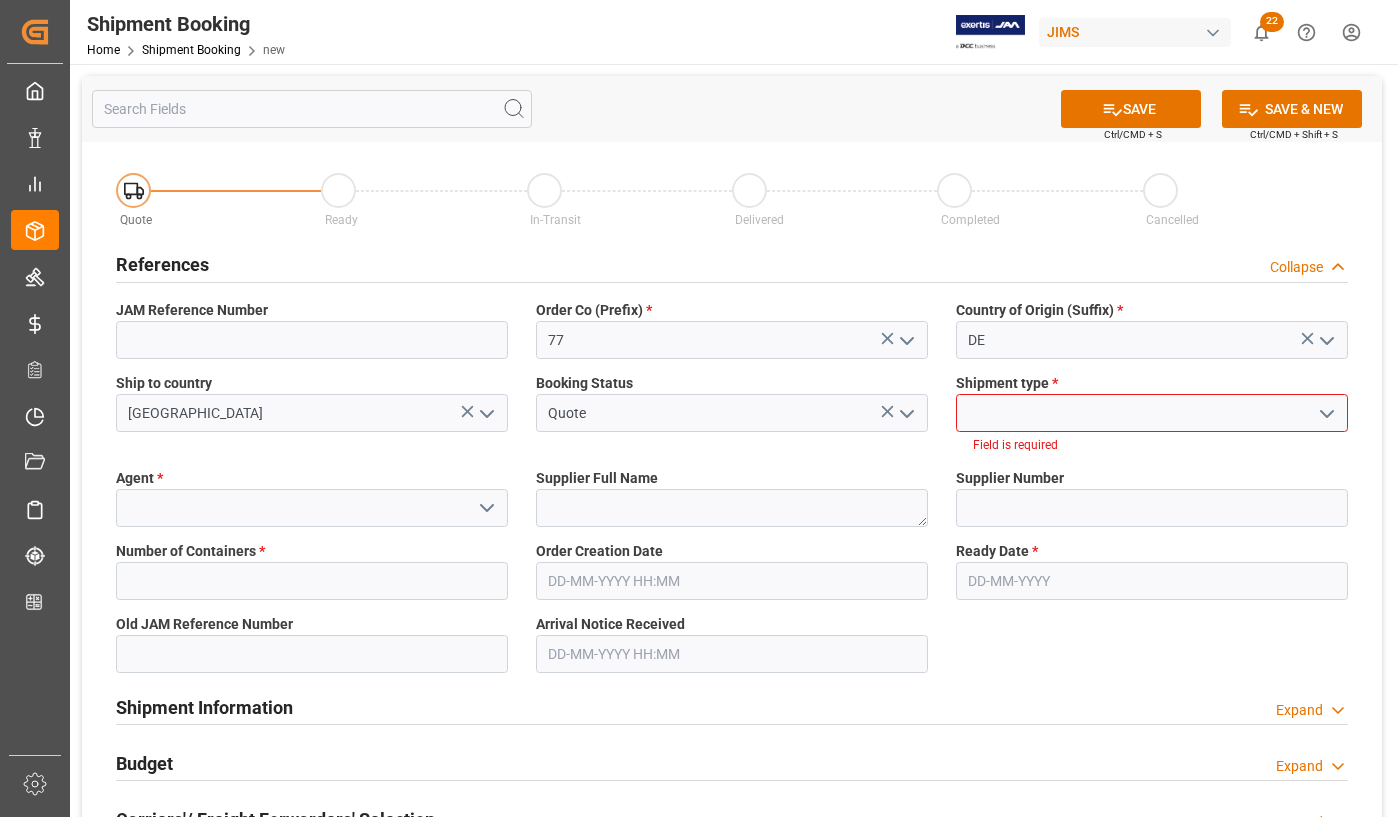 click 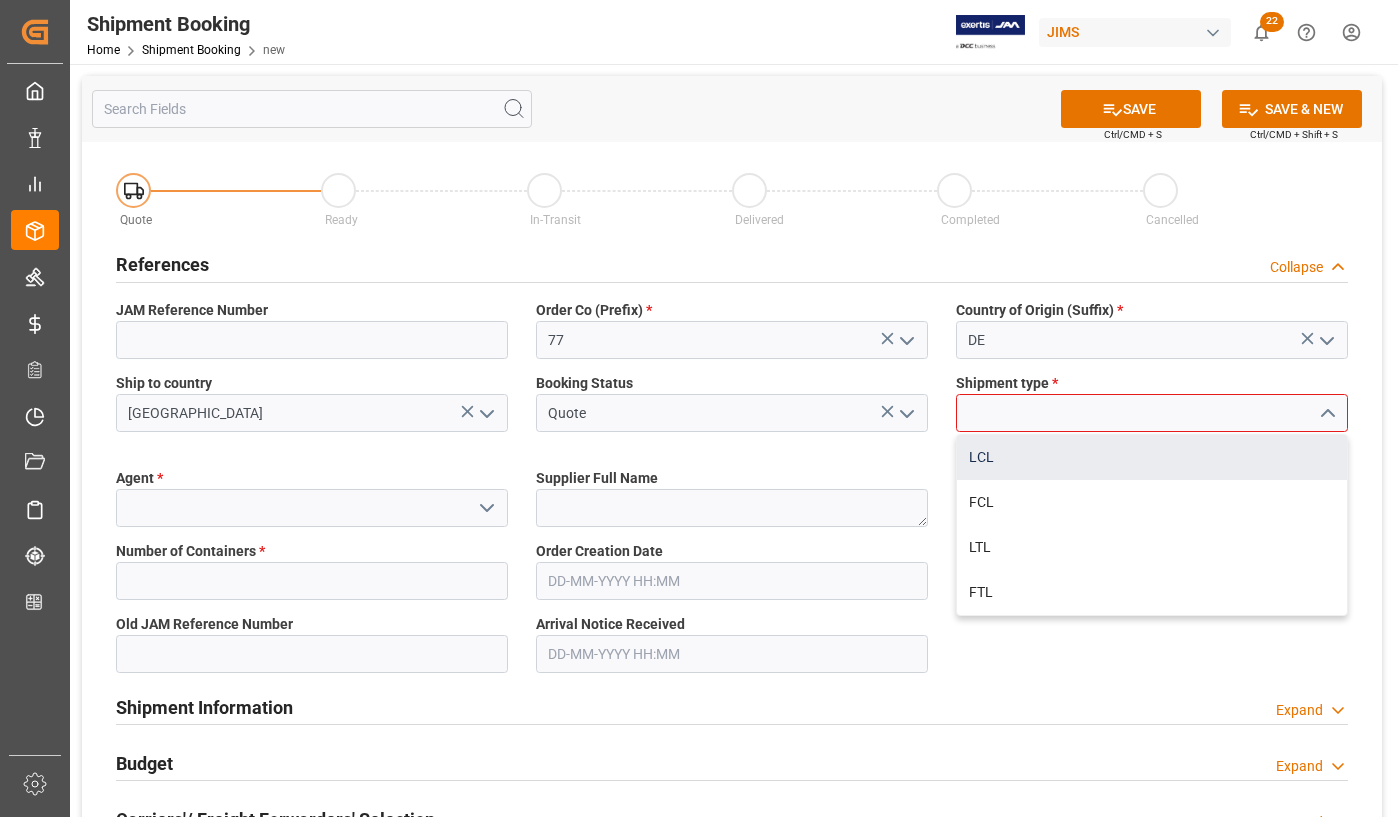 click on "LCL" at bounding box center [1152, 457] 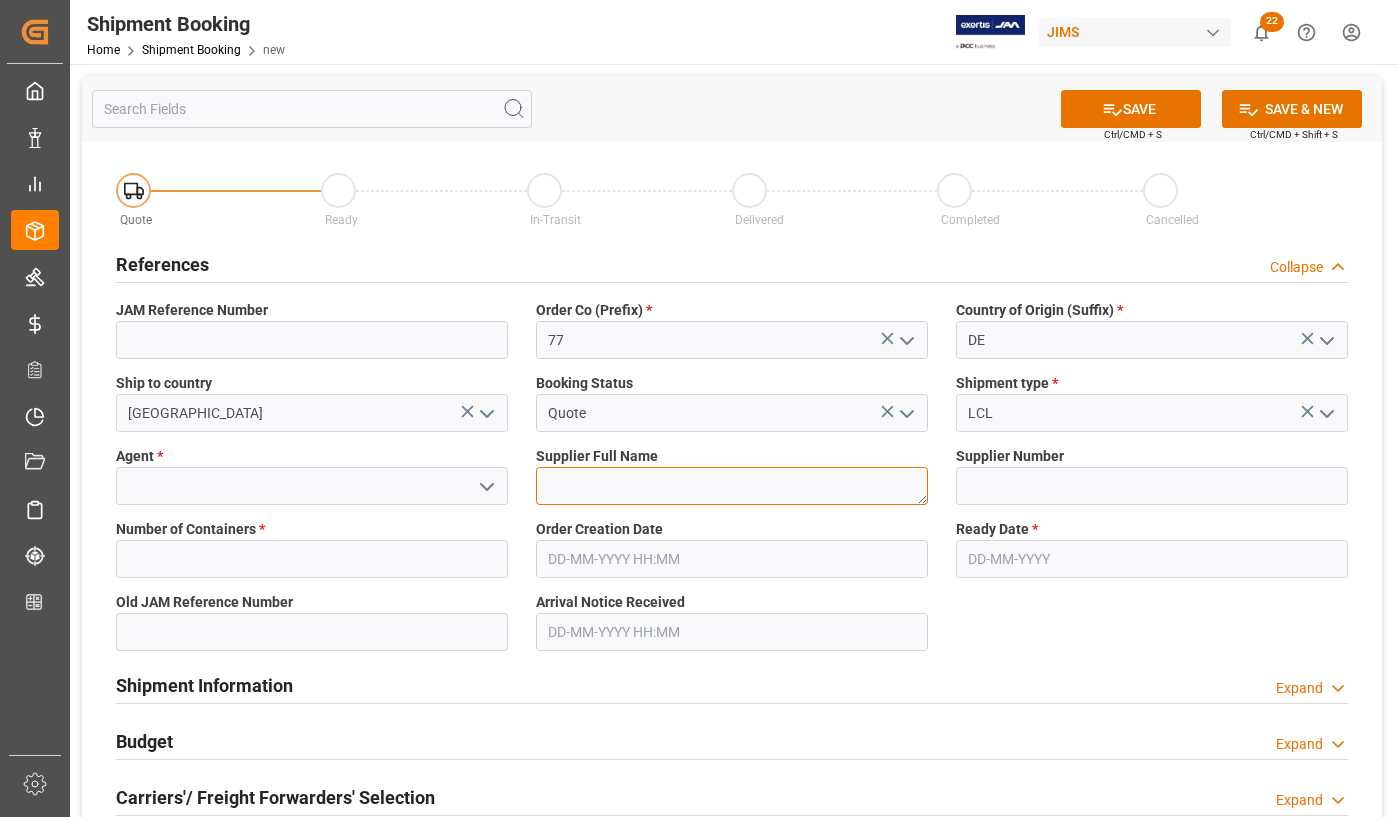 click at bounding box center [732, 486] 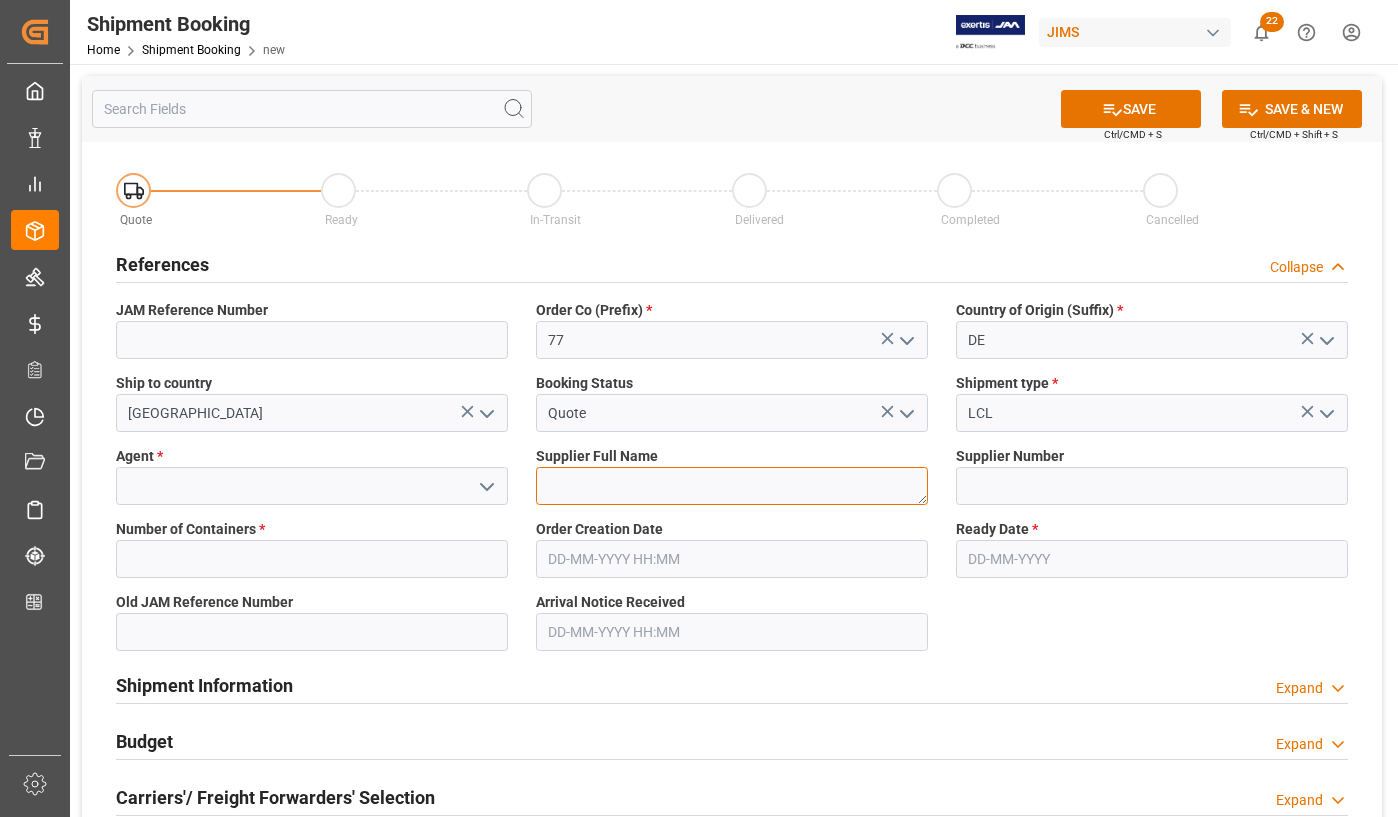 paste on "Dual Gmbh" 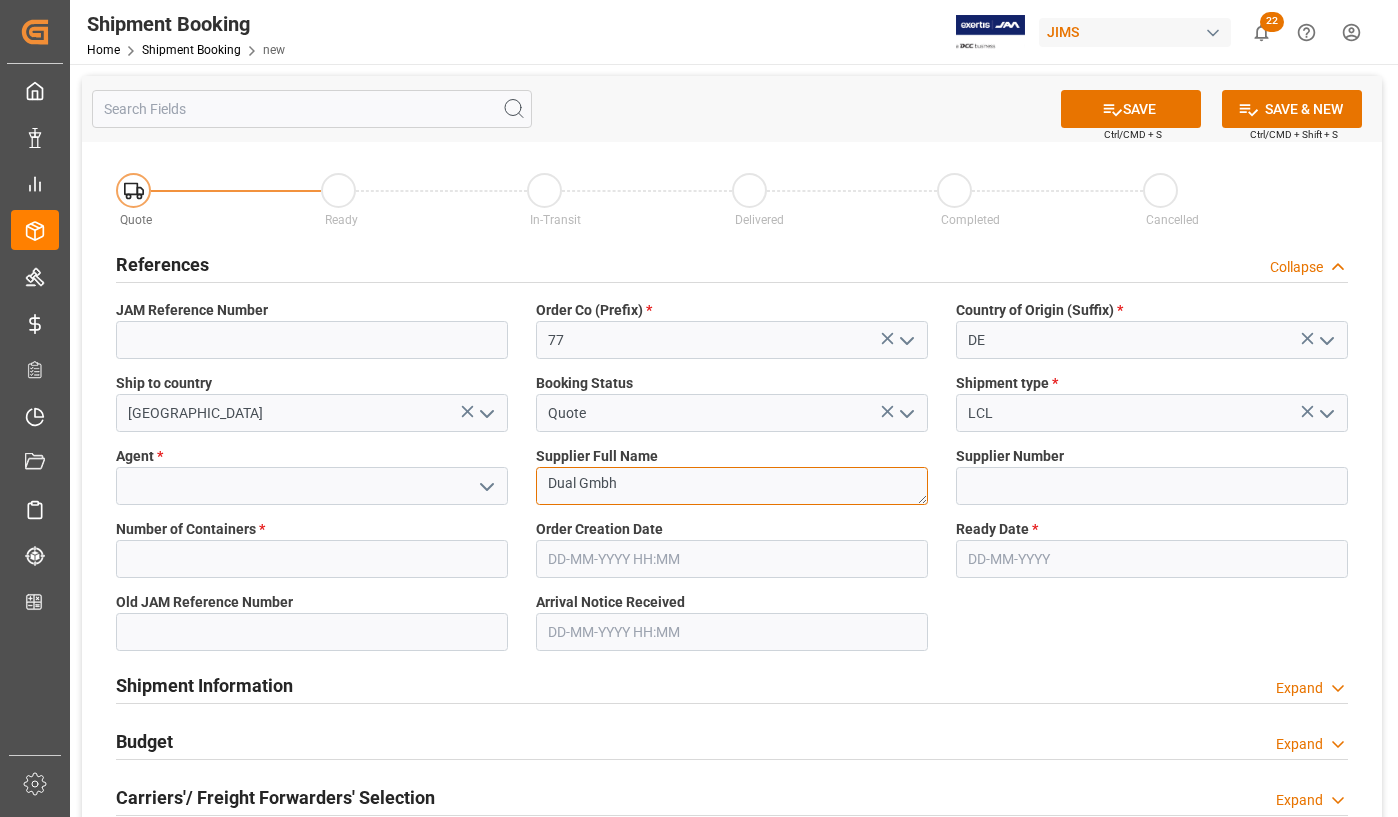 scroll, scrollTop: 10, scrollLeft: 0, axis: vertical 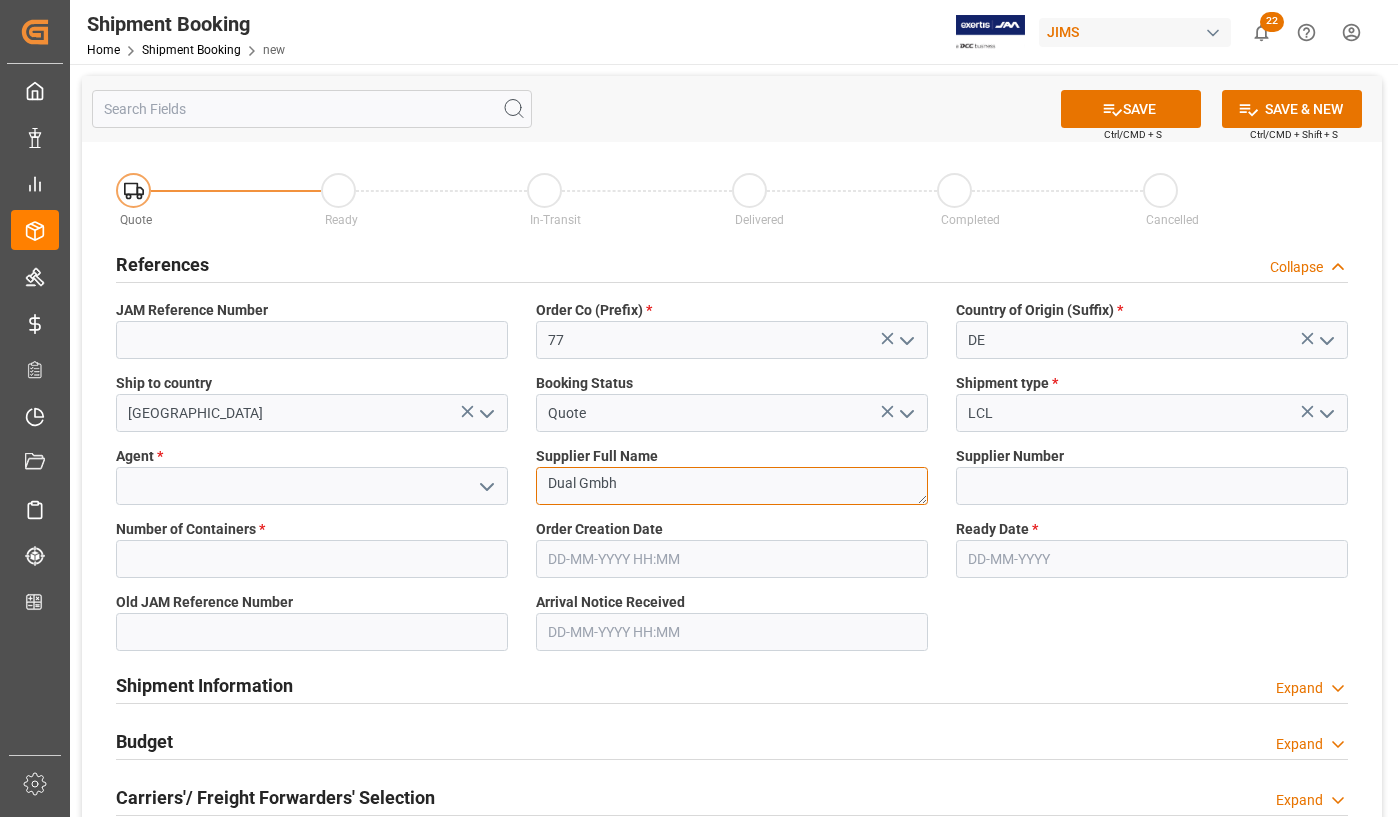 click on "Dual Gmbh" at bounding box center [732, 486] 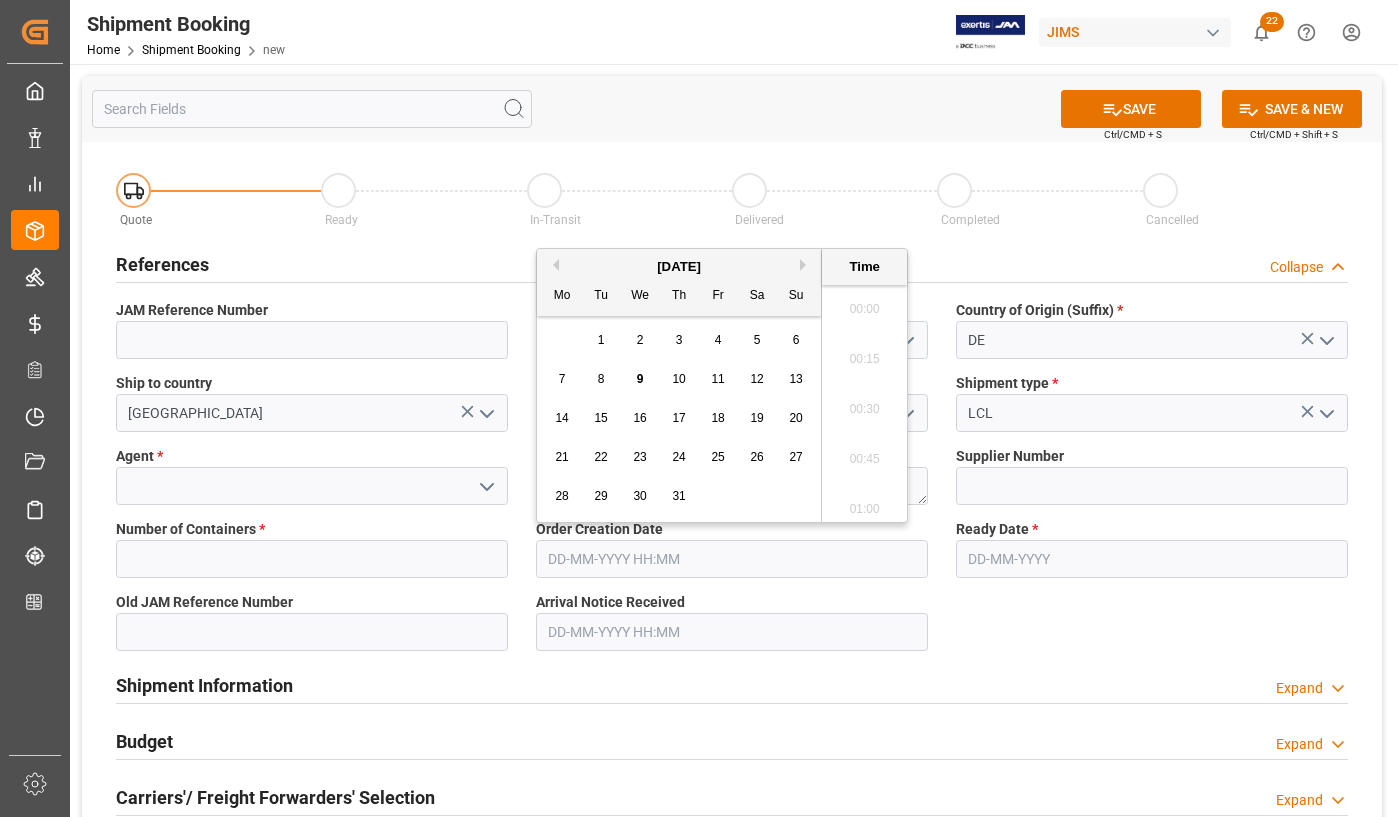 click at bounding box center [732, 559] 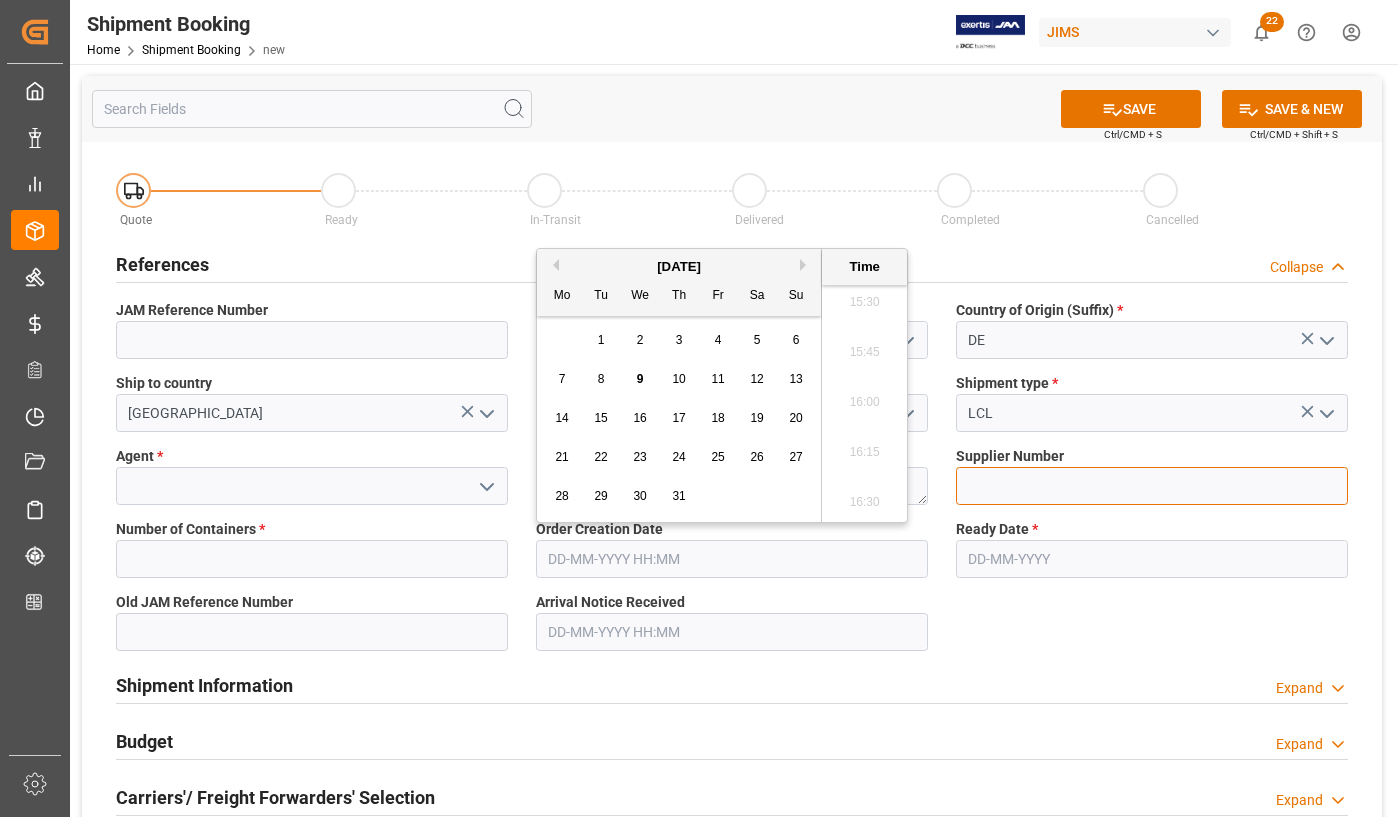 click at bounding box center [1152, 486] 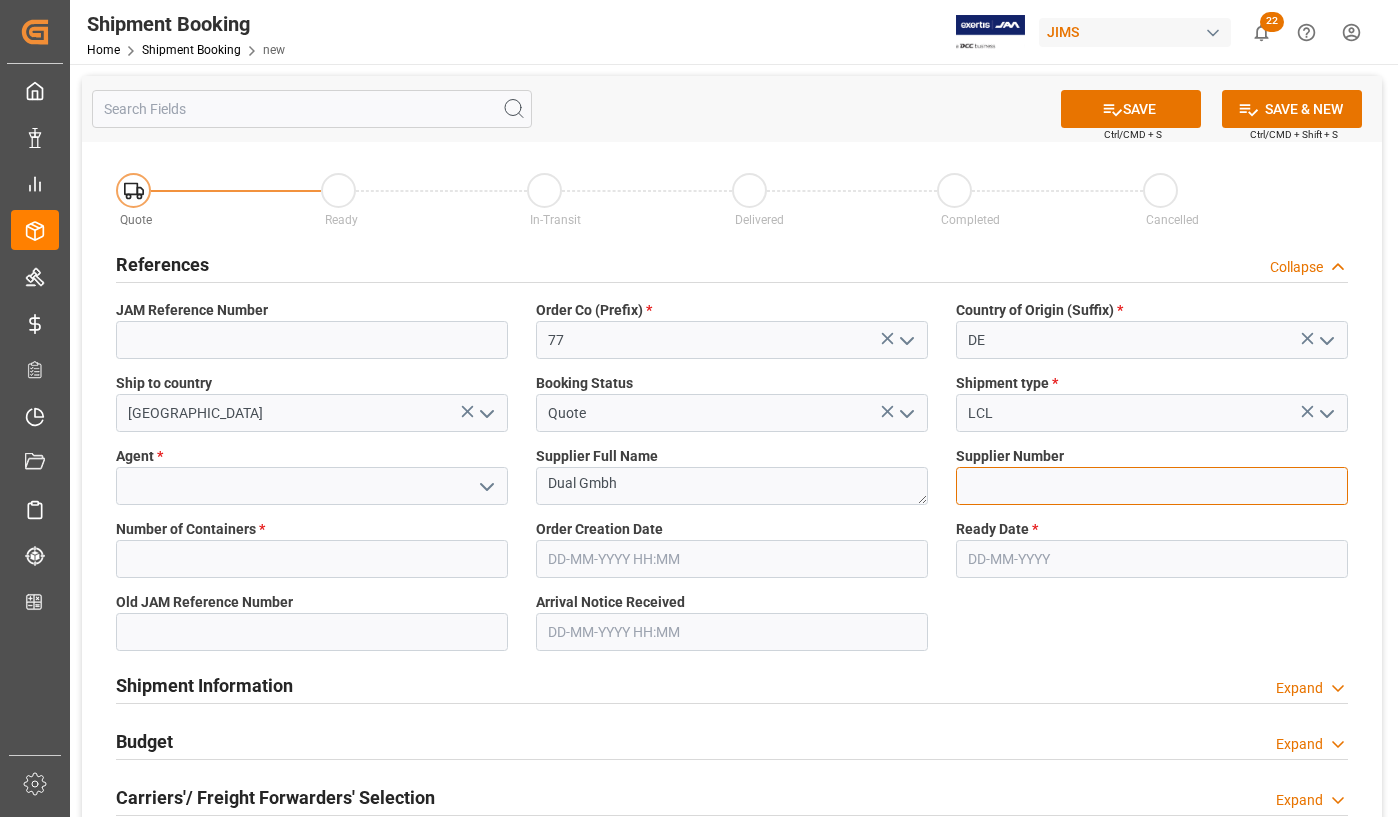 click at bounding box center (1152, 486) 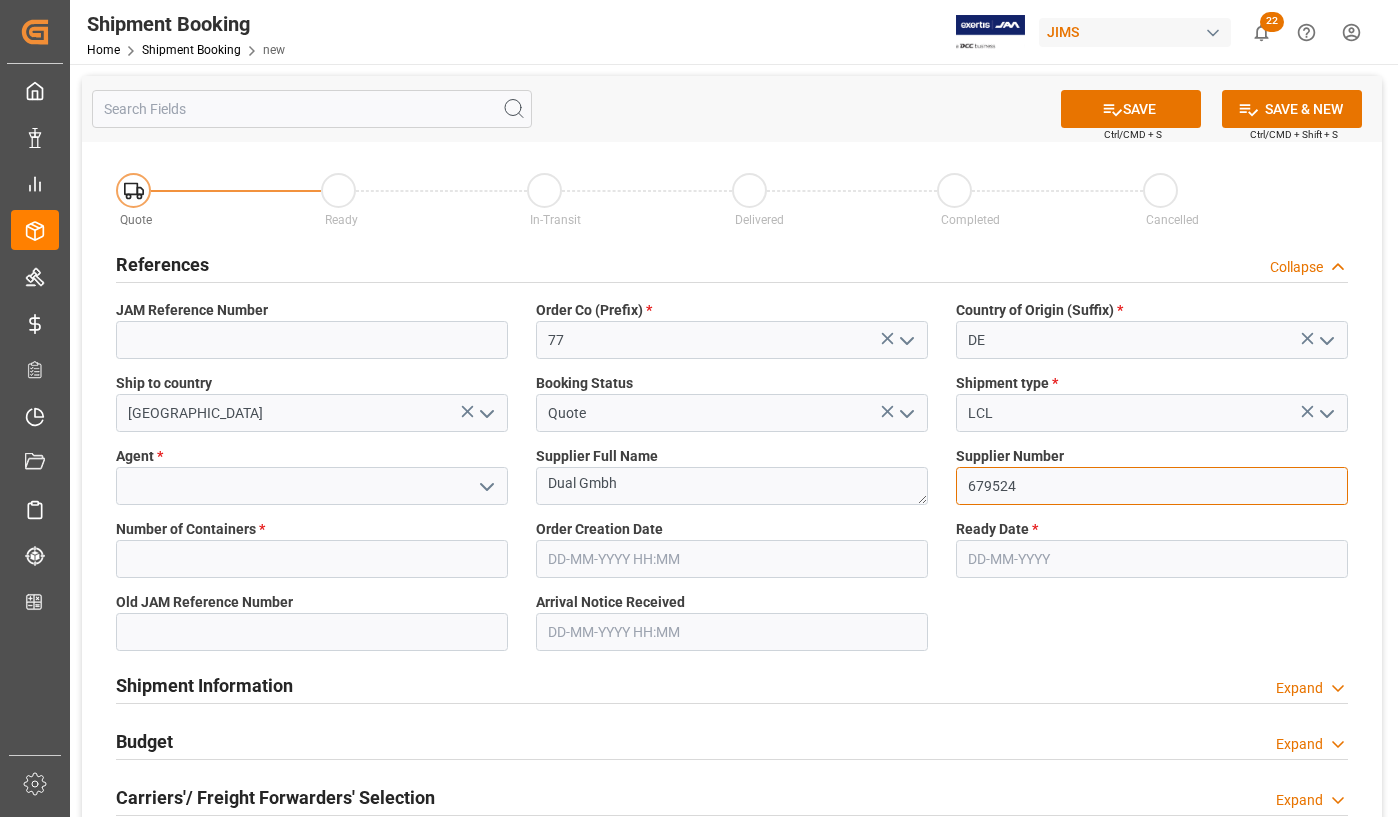type on "679524" 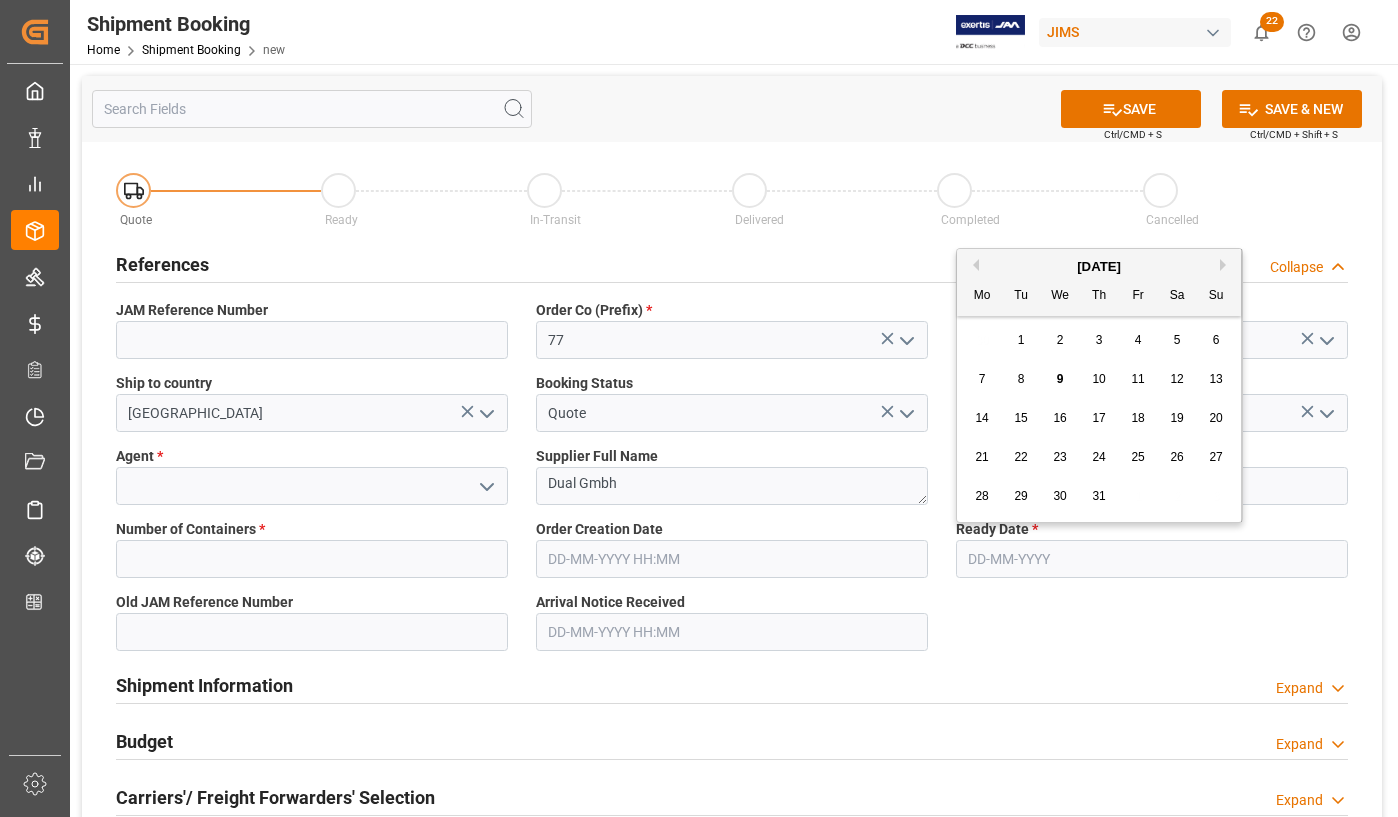 click at bounding box center (1152, 559) 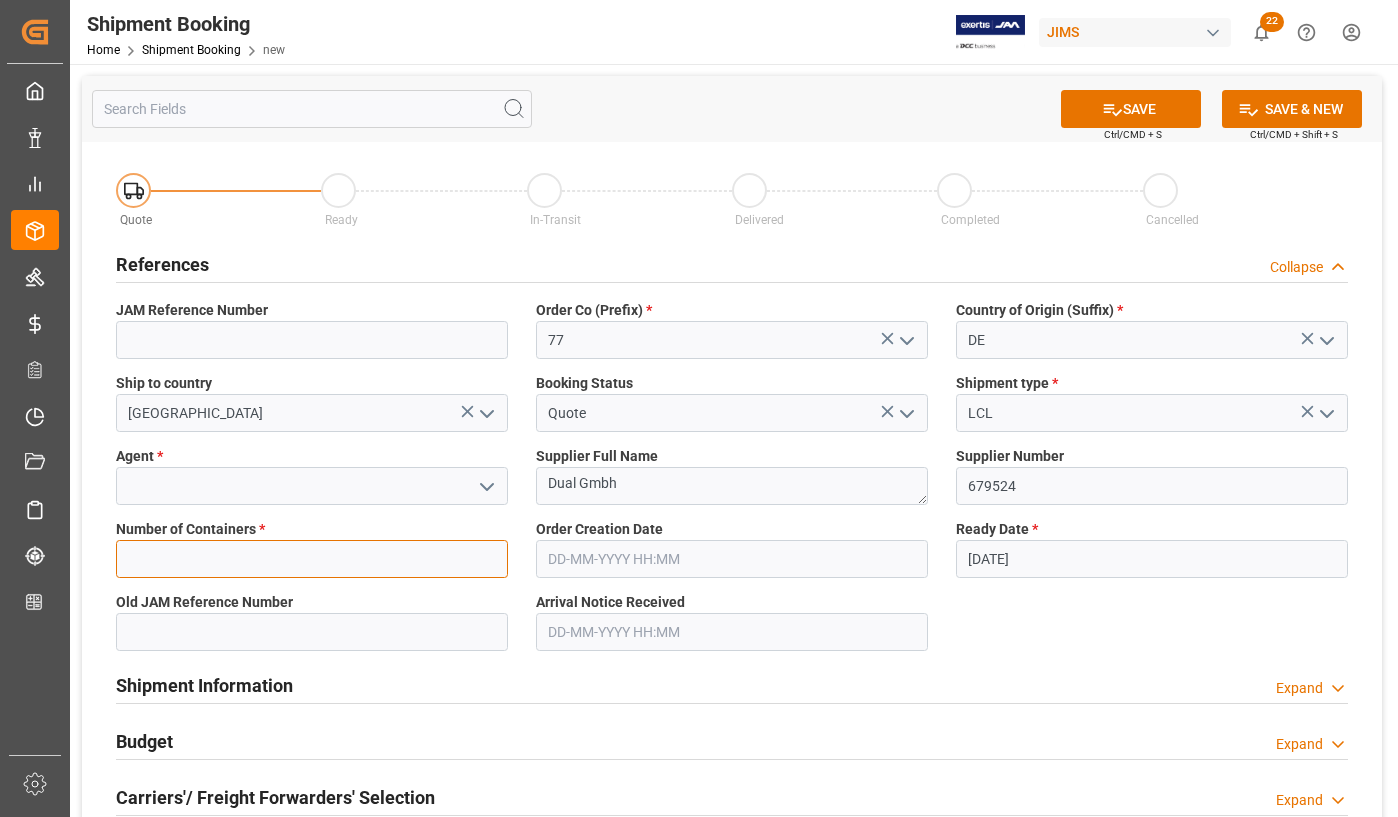 click at bounding box center [312, 559] 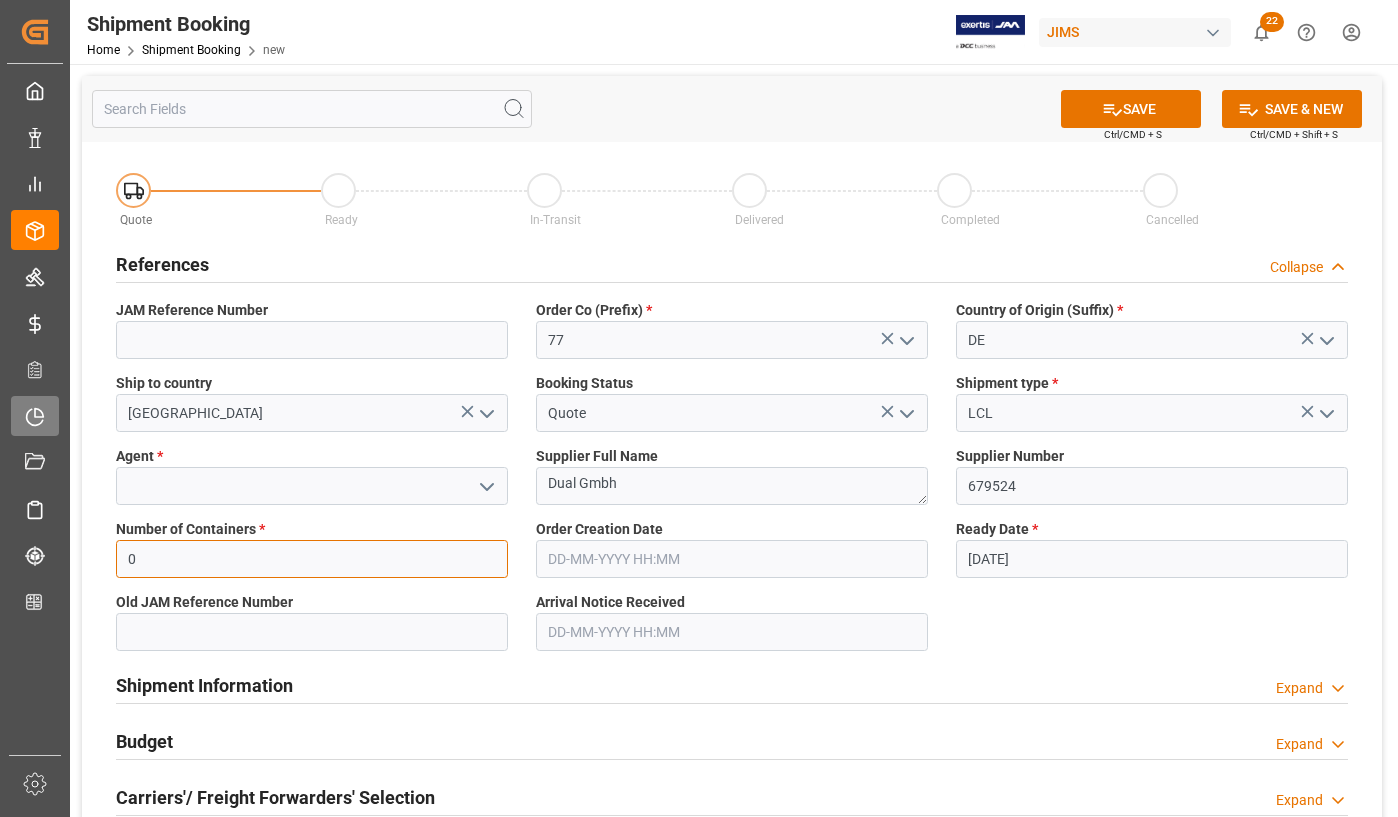 type on "0" 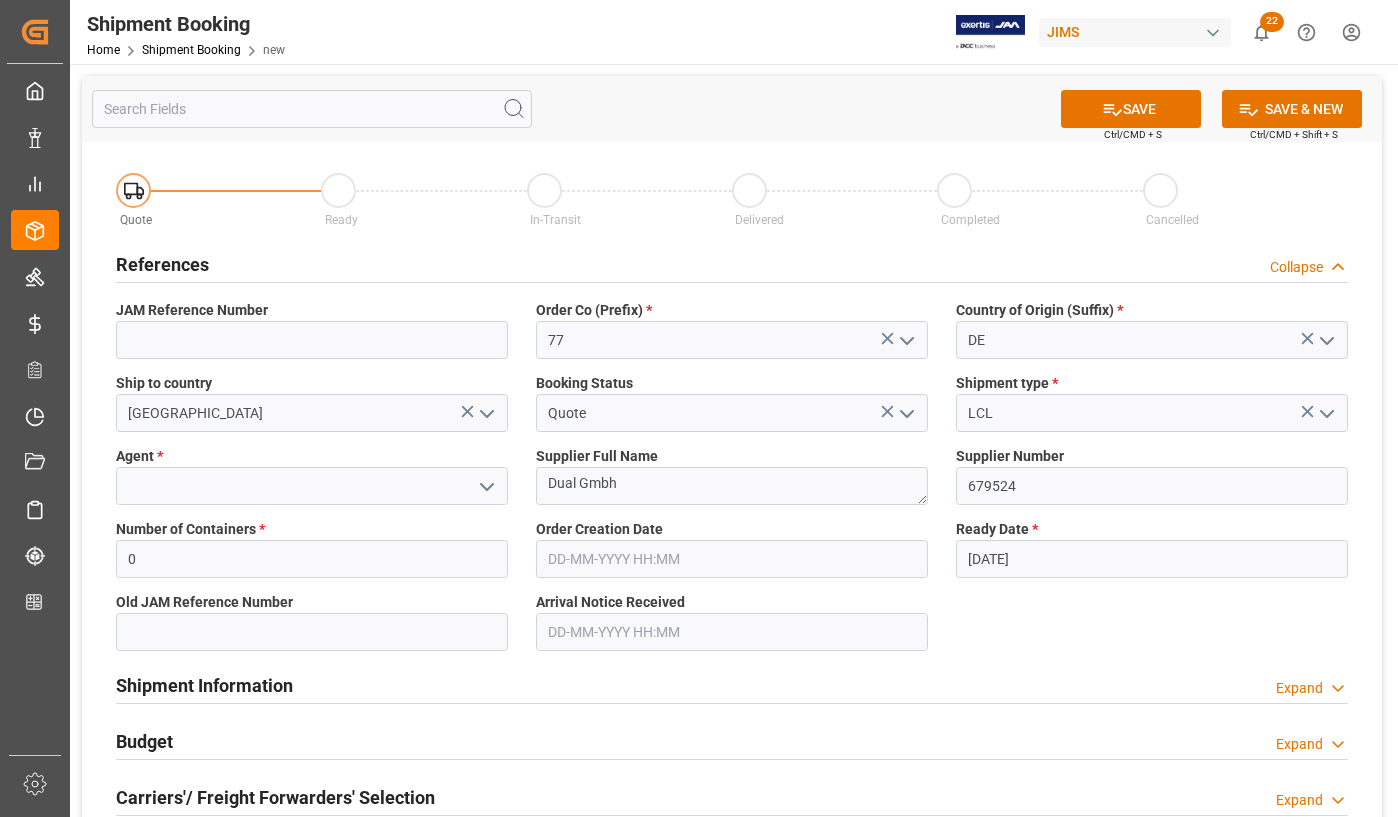click on "References Collapse" at bounding box center (732, 263) 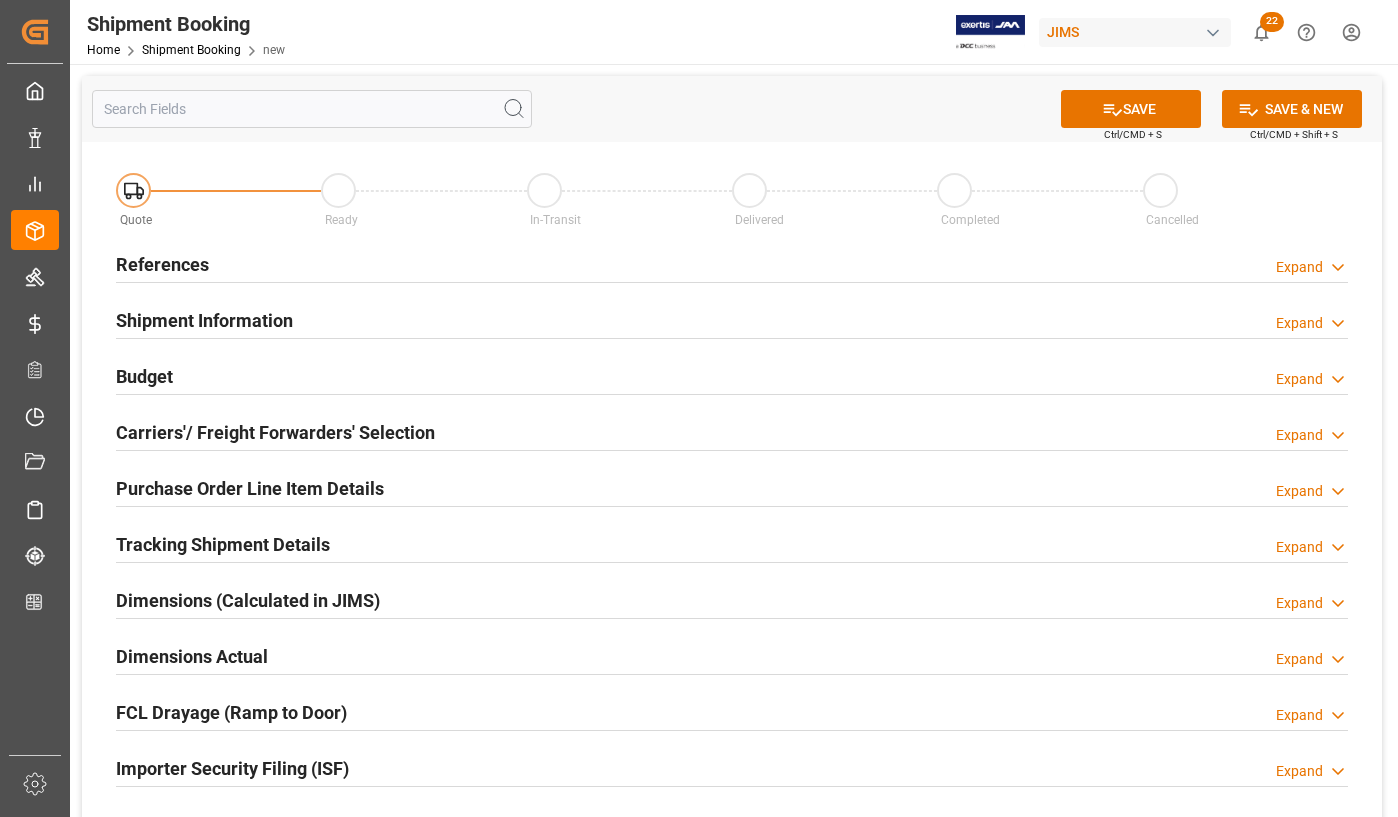 click on "References" at bounding box center [162, 264] 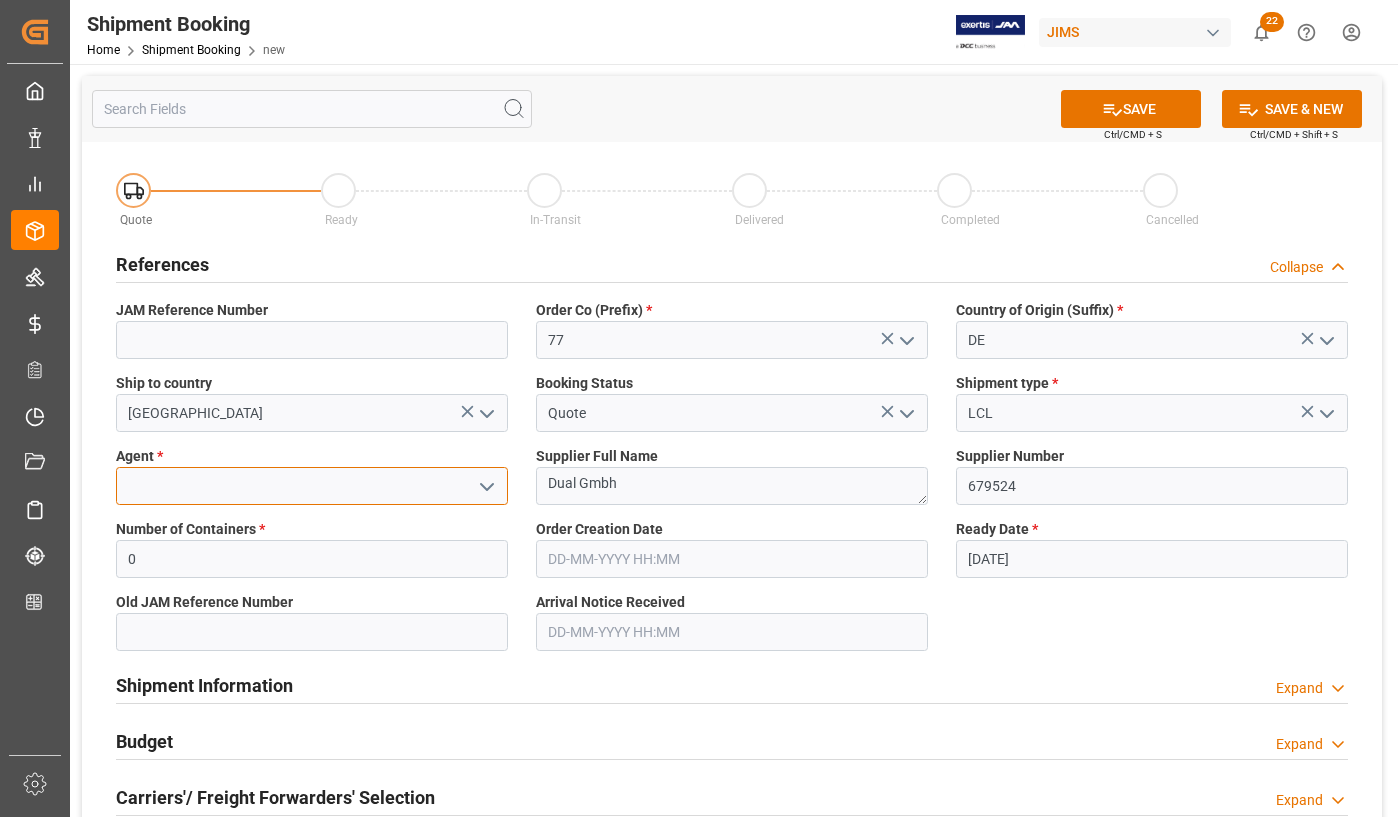 click at bounding box center (312, 486) 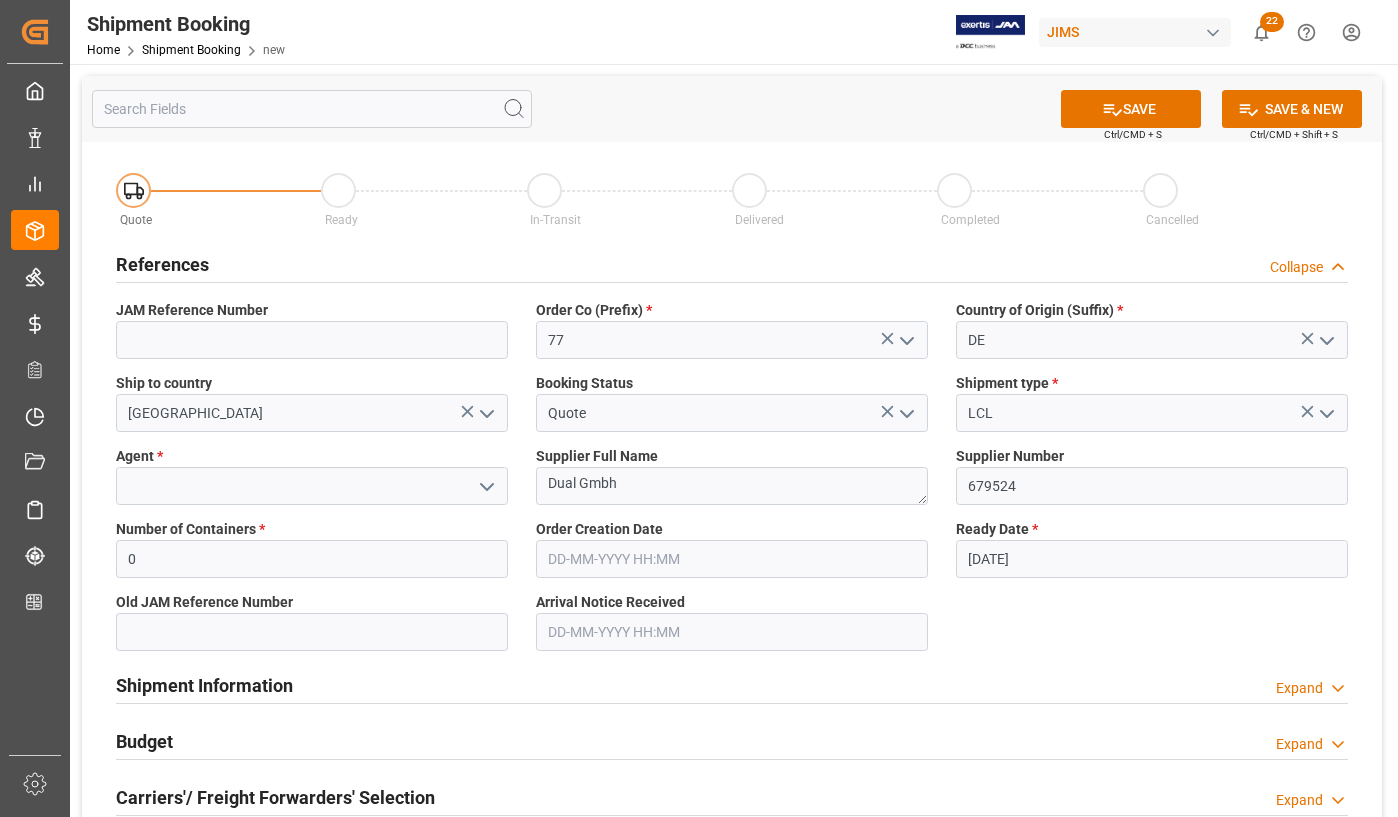click 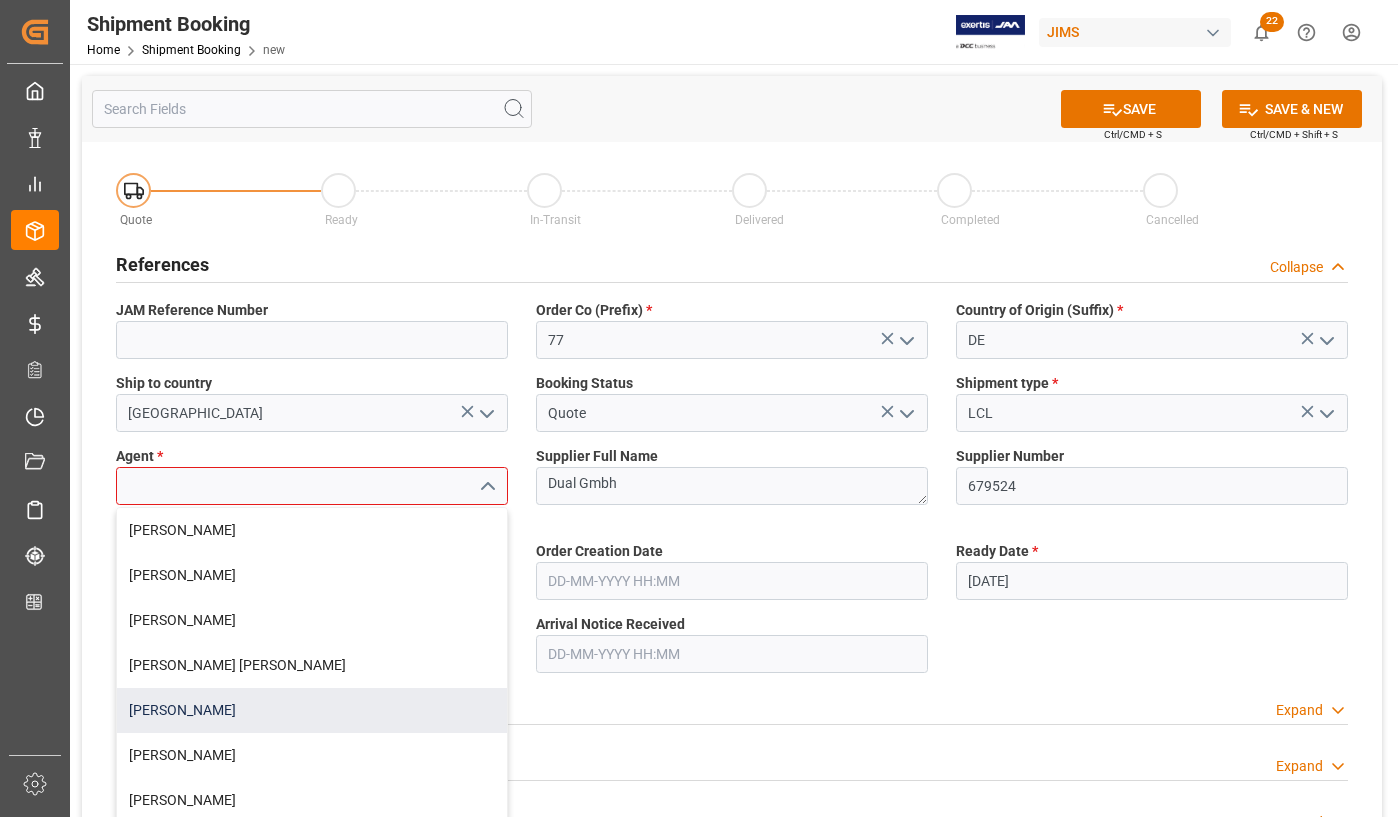 click on "[PERSON_NAME]" at bounding box center [312, 710] 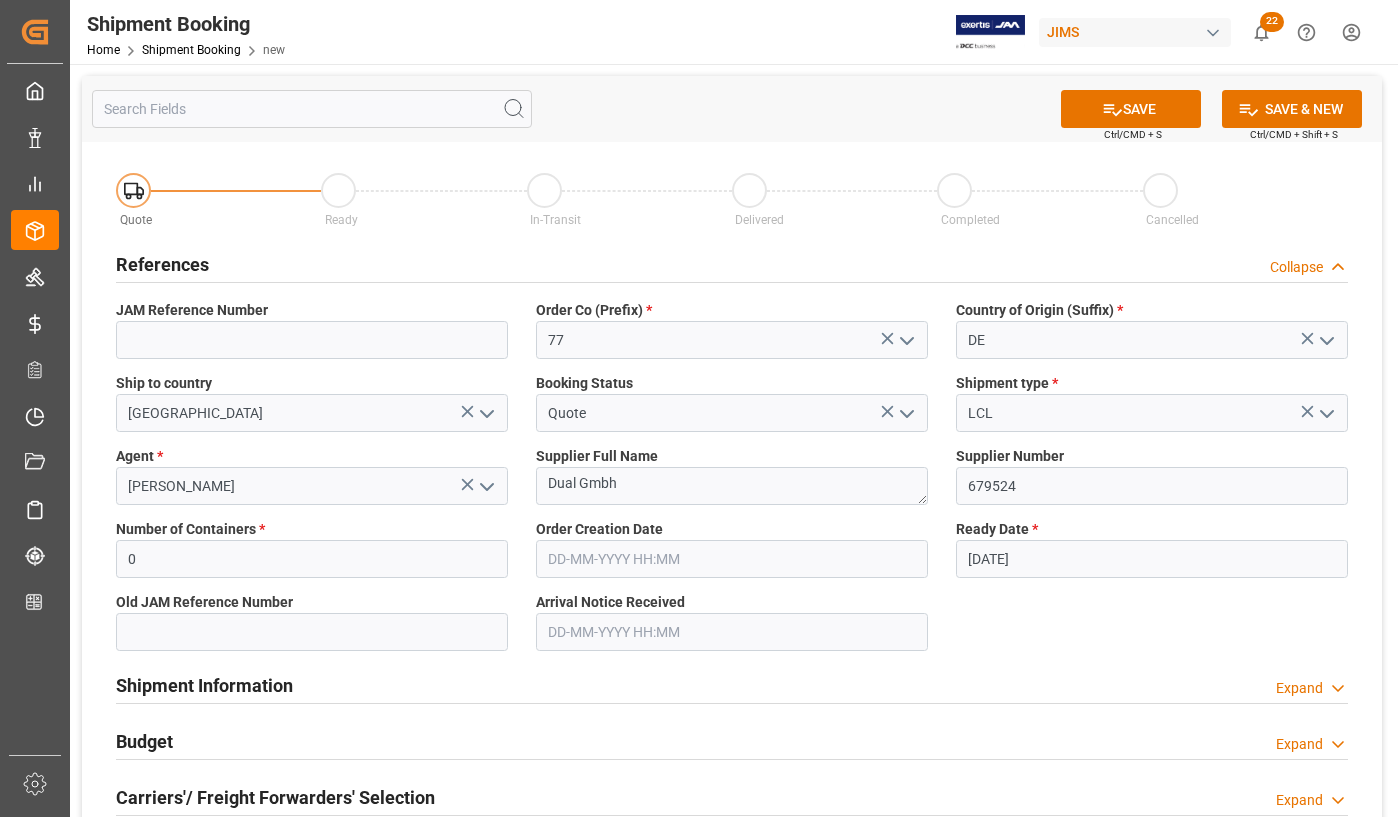 click 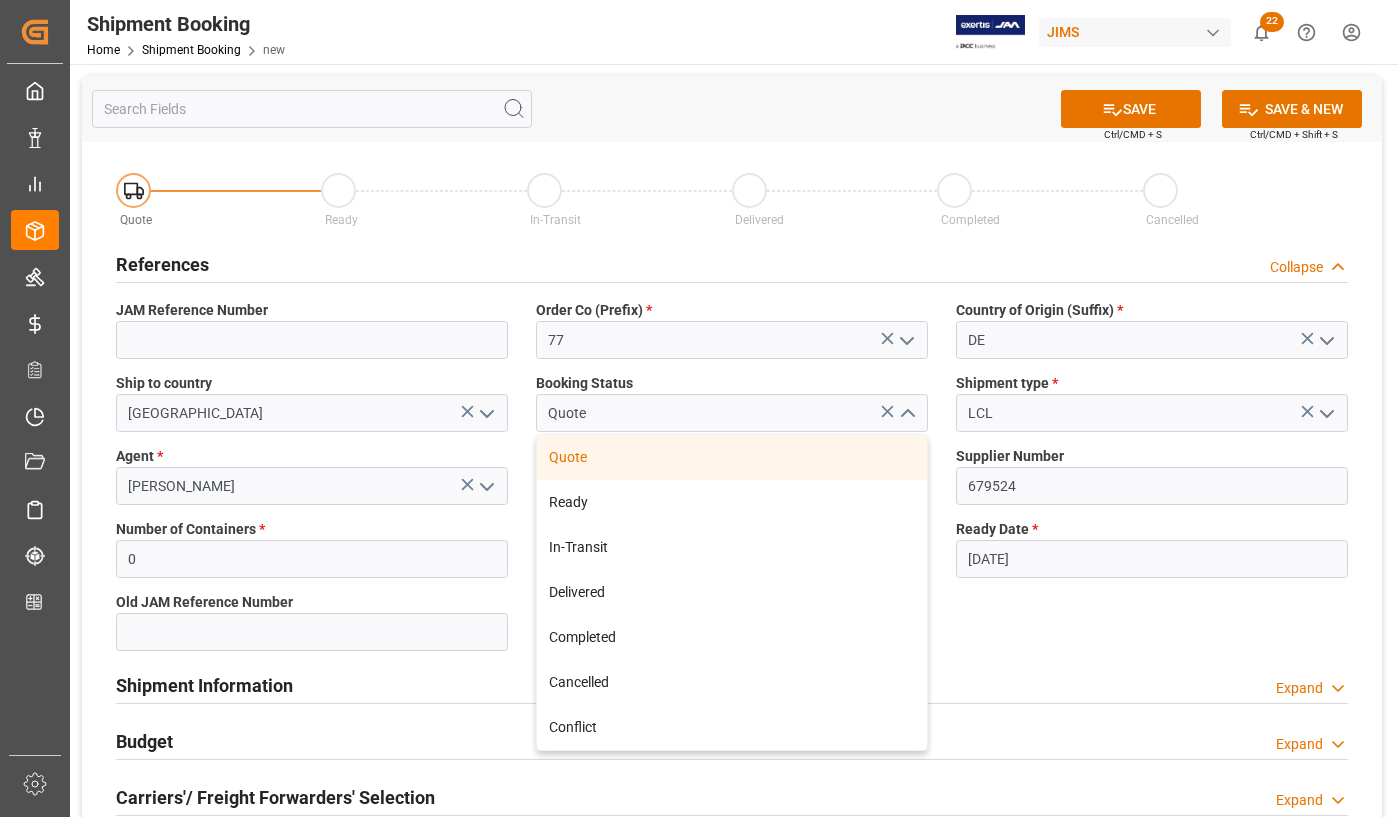 click 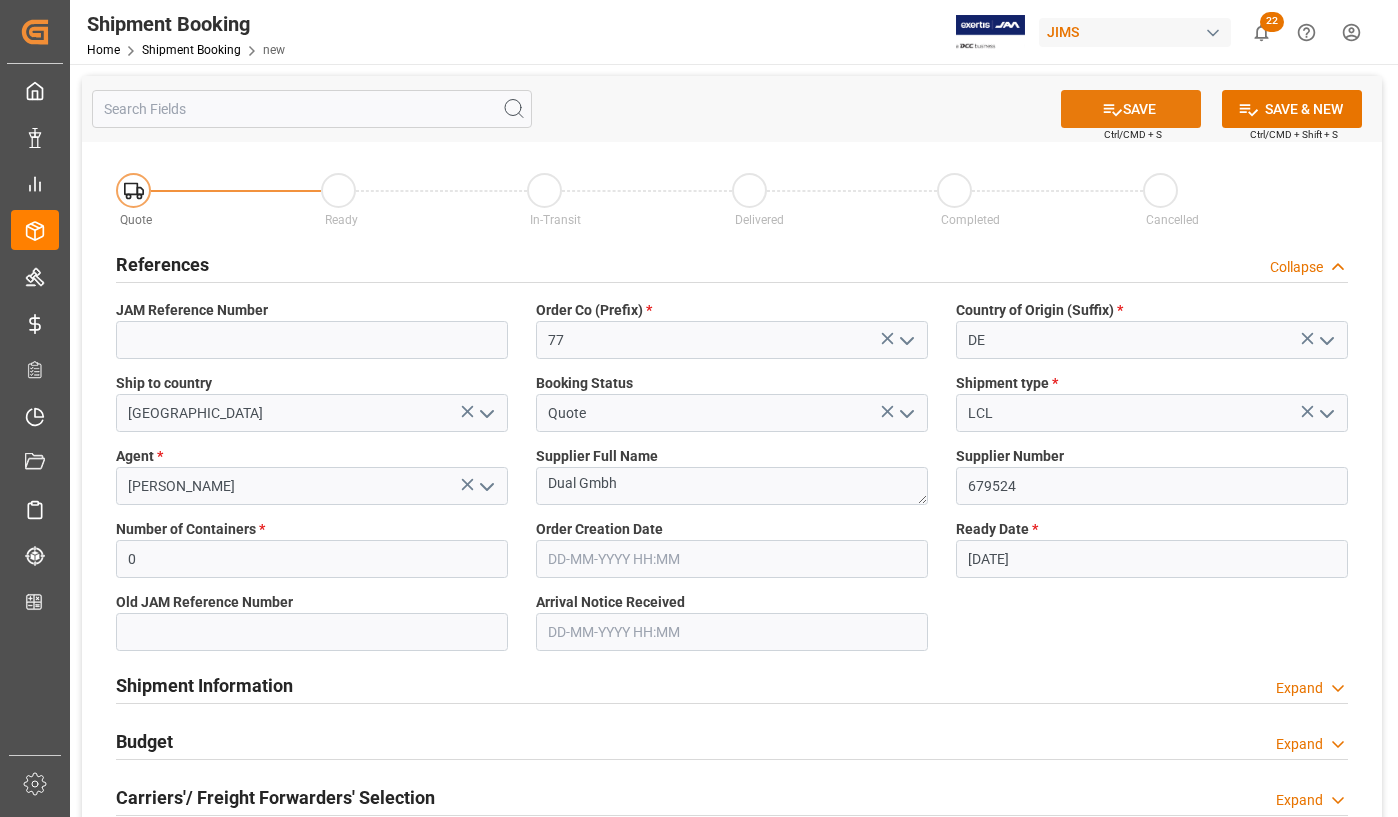 click on "SAVE" at bounding box center [1131, 109] 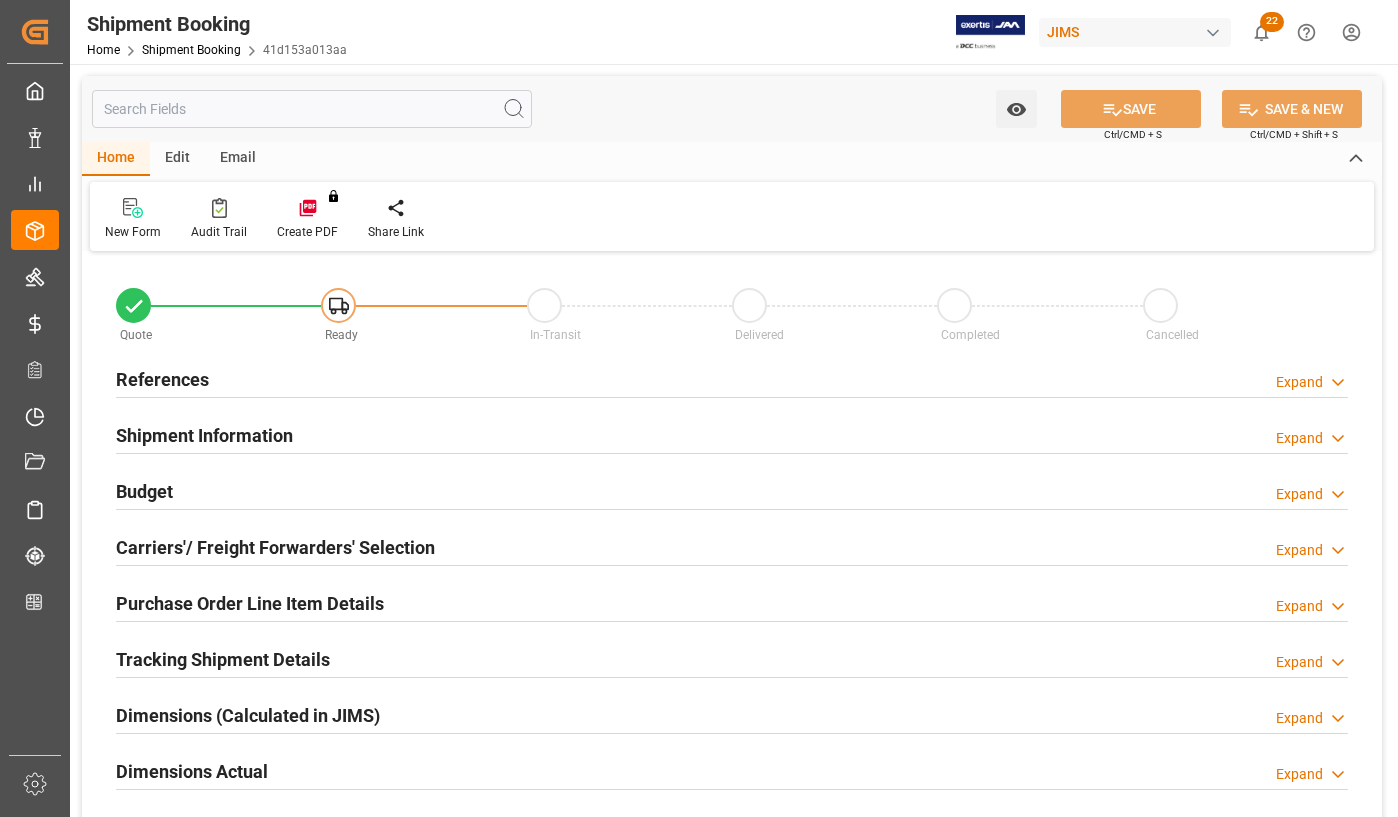 scroll, scrollTop: 0, scrollLeft: 0, axis: both 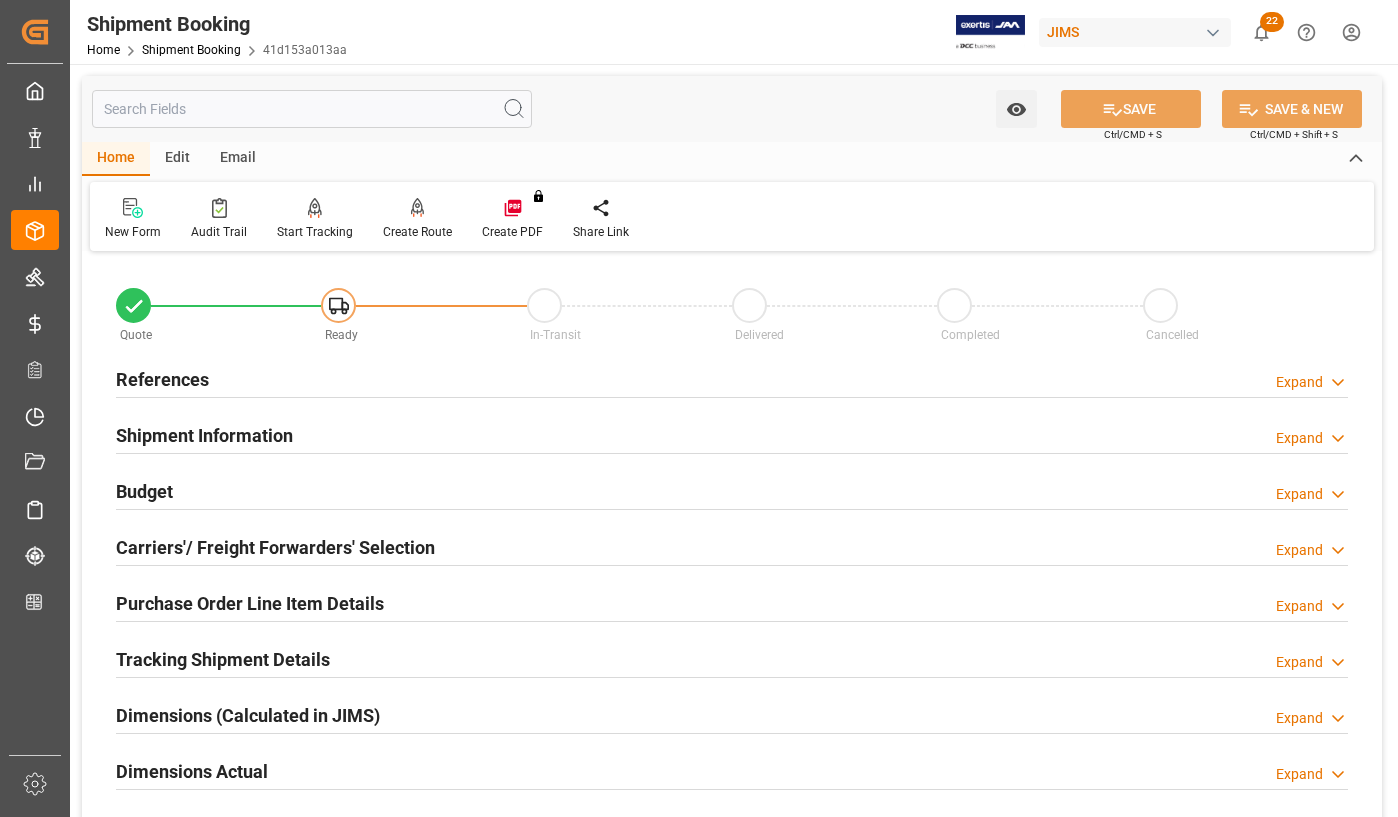 click on "References" at bounding box center (162, 379) 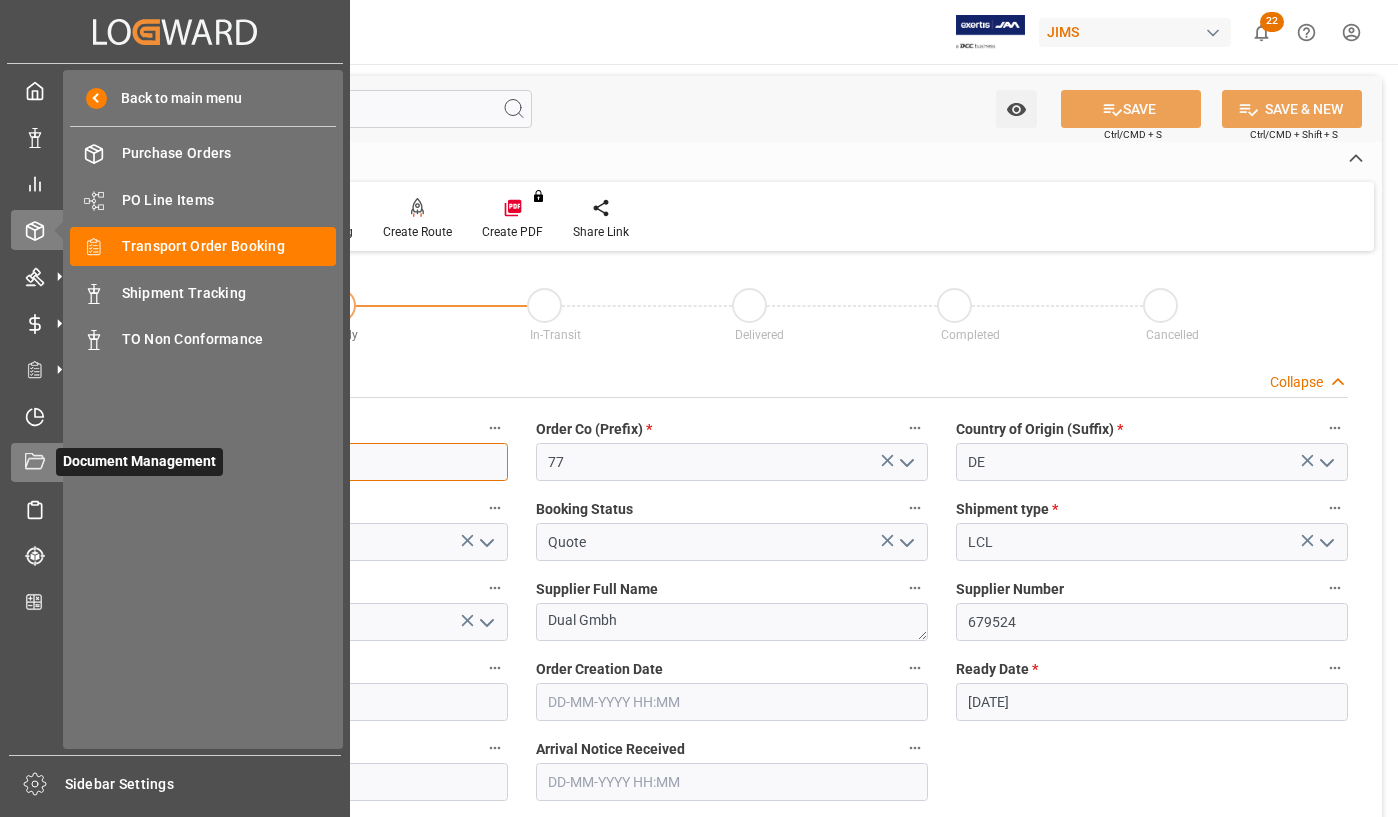 drag, startPoint x: 218, startPoint y: 466, endPoint x: 55, endPoint y: 460, distance: 163.1104 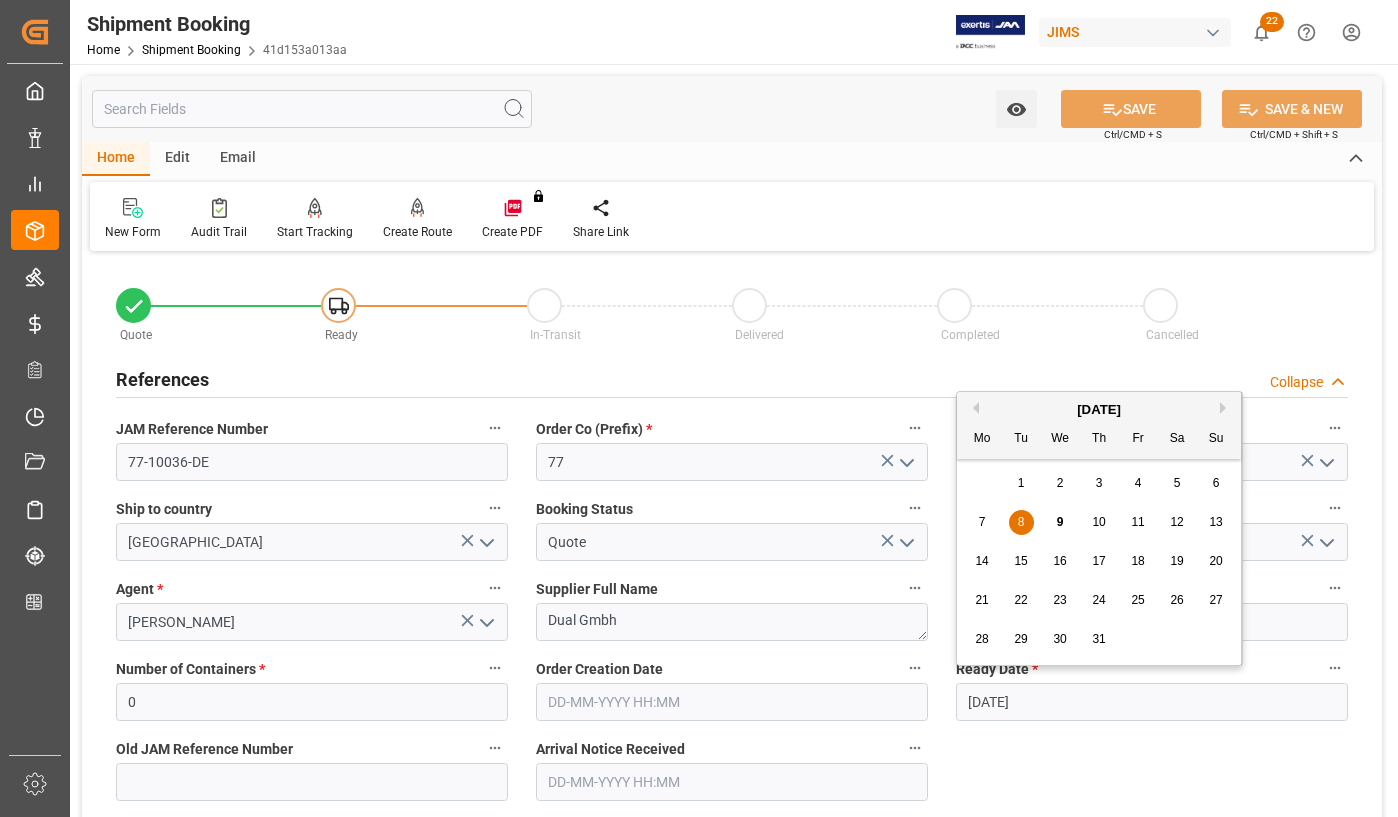 click on "[DATE]" at bounding box center (1152, 702) 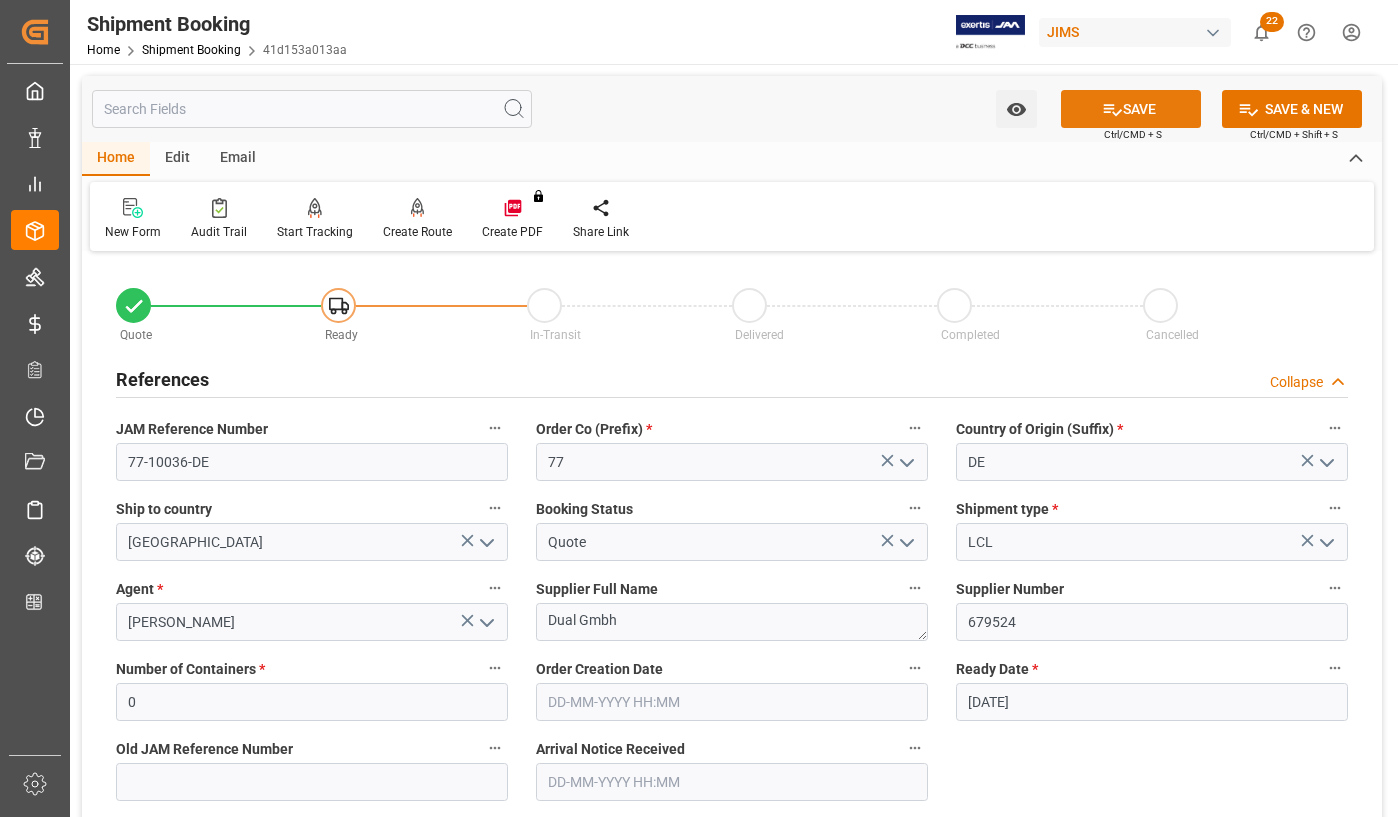 click on "SAVE" at bounding box center (1131, 109) 